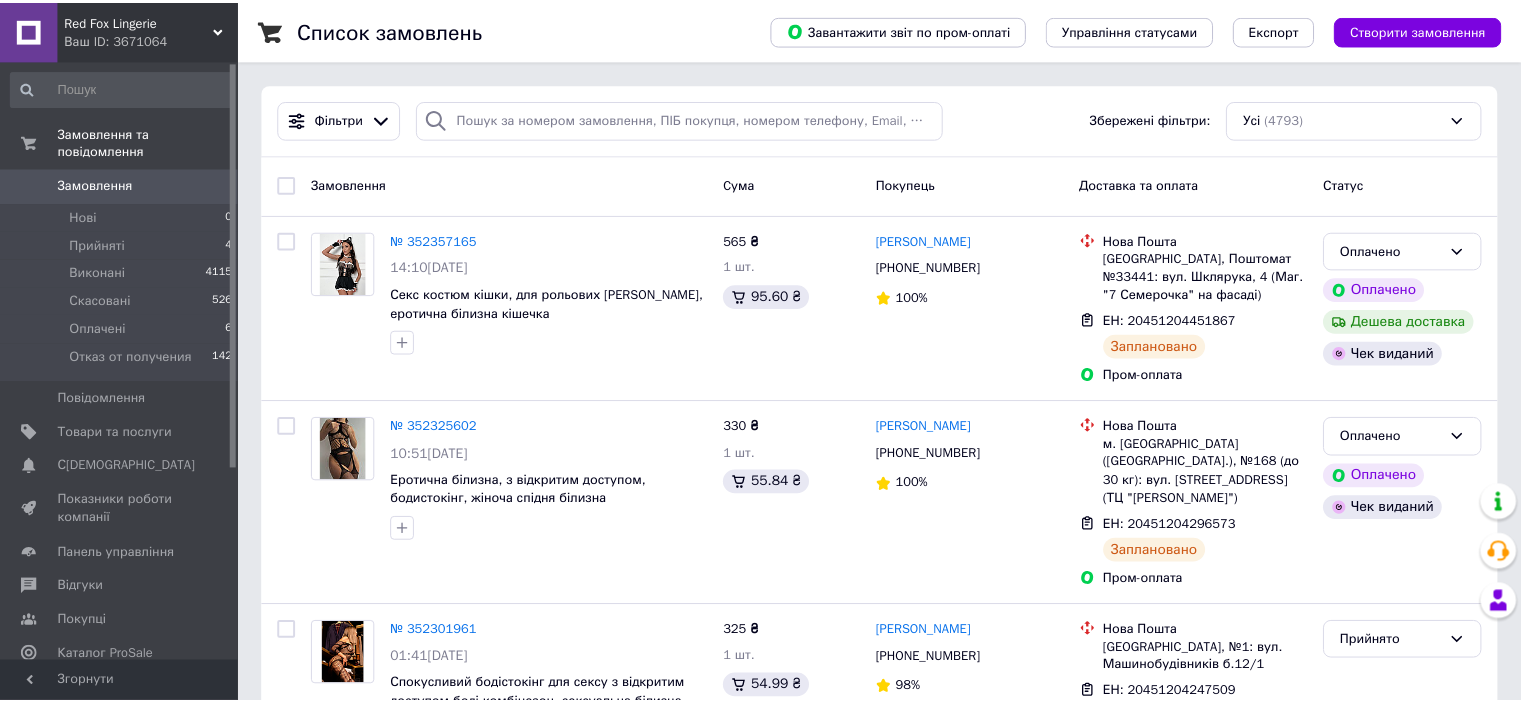 scroll, scrollTop: 0, scrollLeft: 0, axis: both 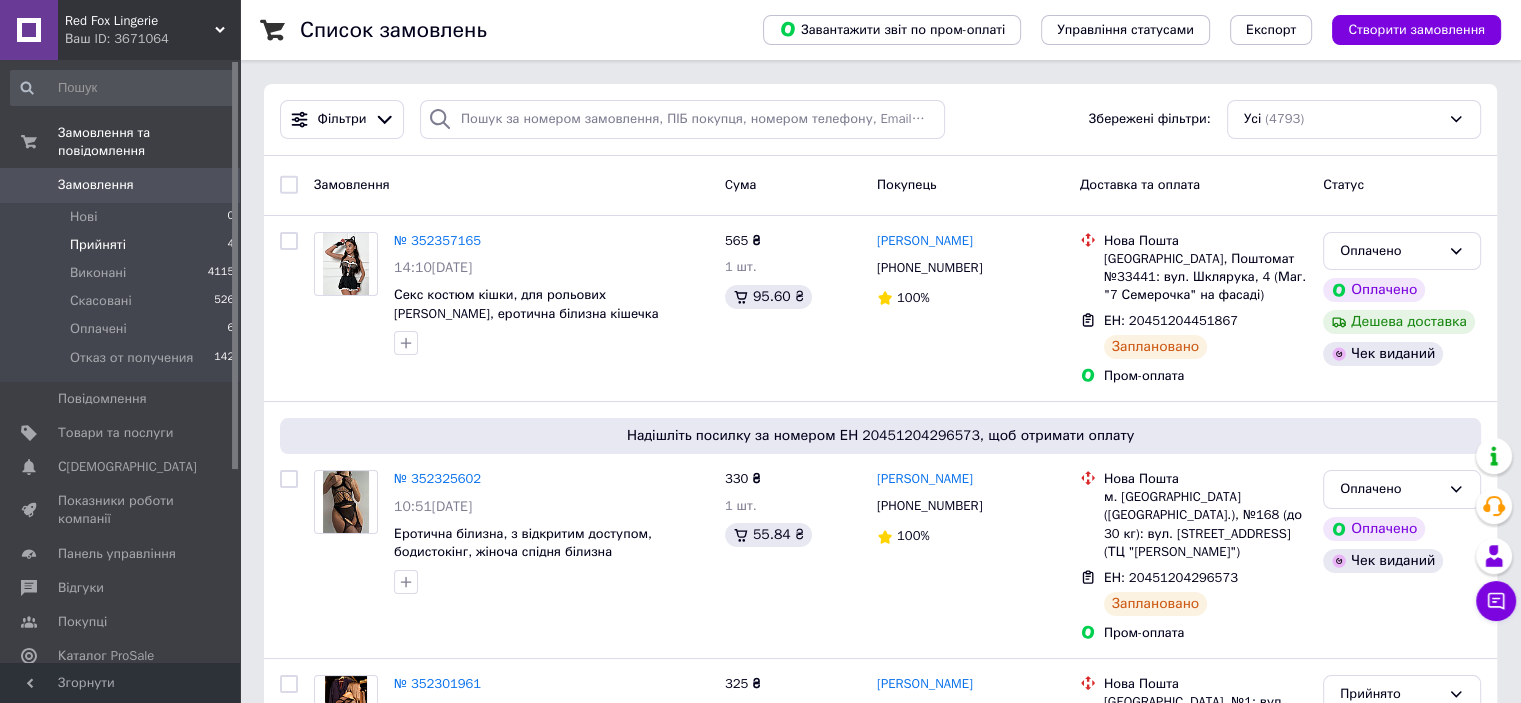 click on "Прийняті 4" at bounding box center (123, 245) 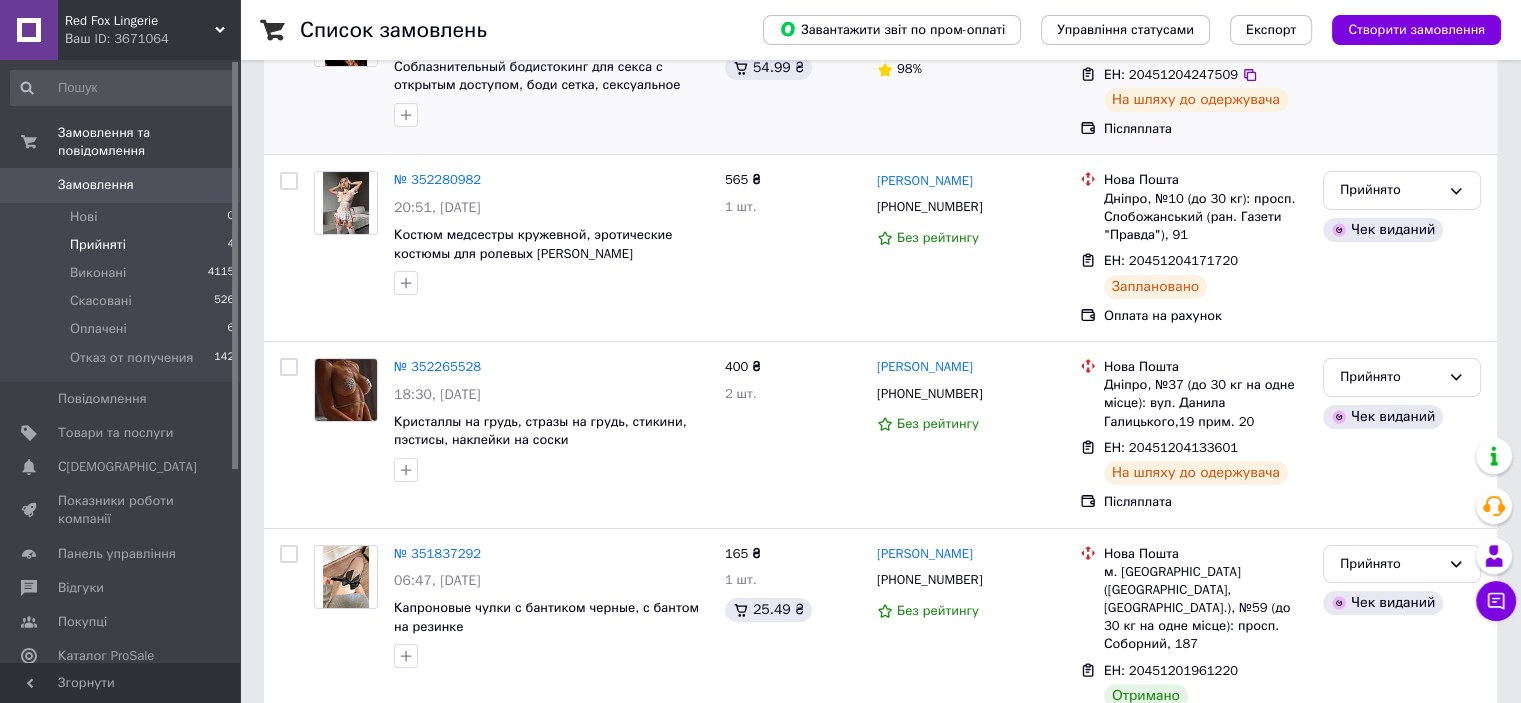 scroll, scrollTop: 351, scrollLeft: 0, axis: vertical 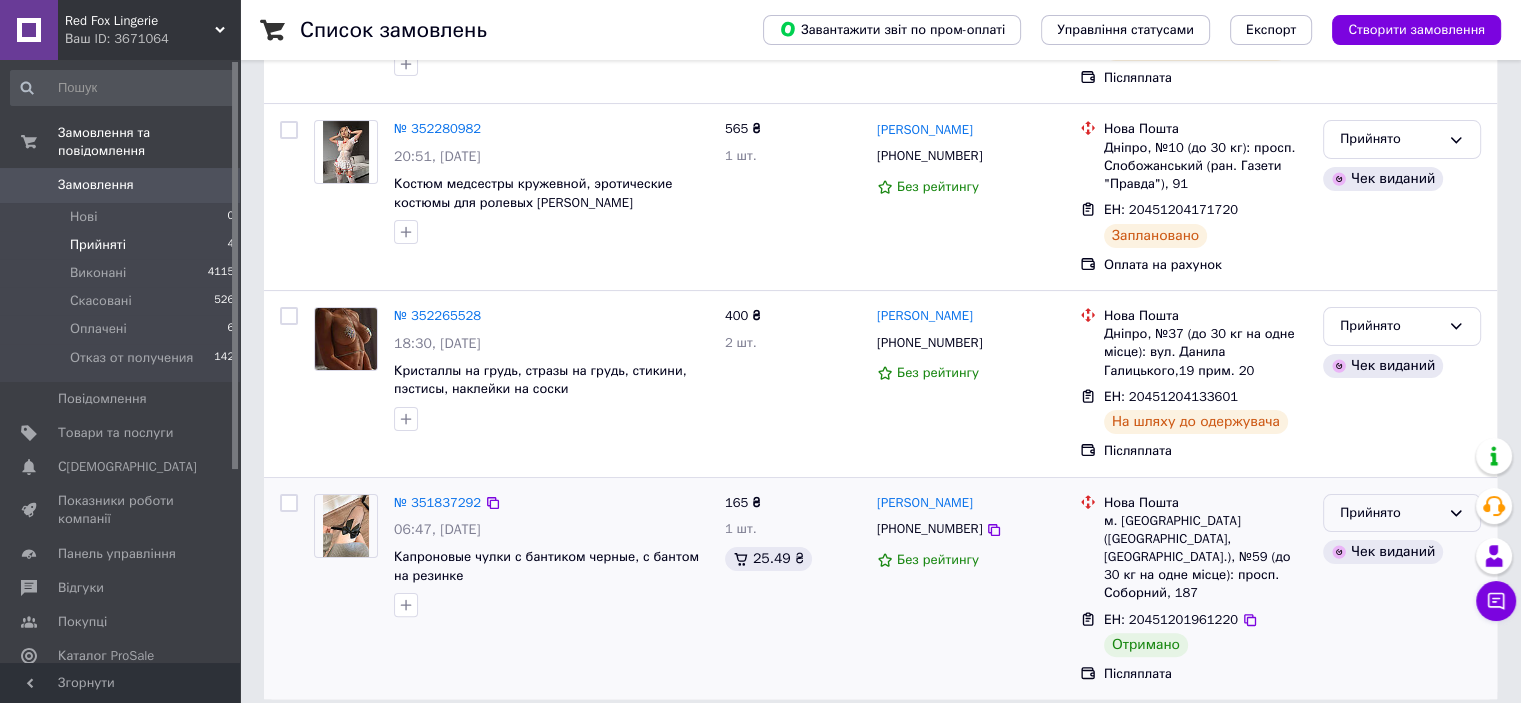 click on "Прийнято" at bounding box center [1390, 513] 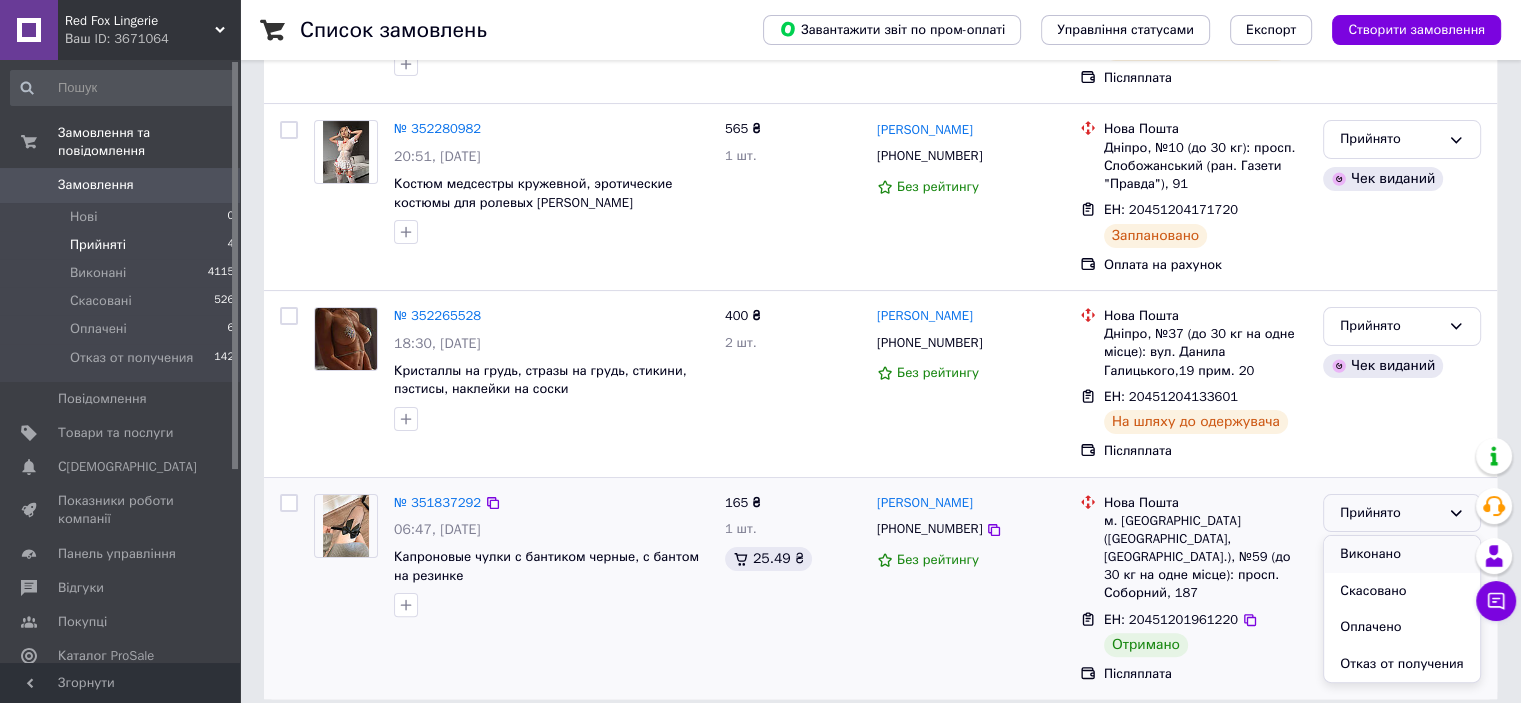 click on "Виконано" at bounding box center [1402, 554] 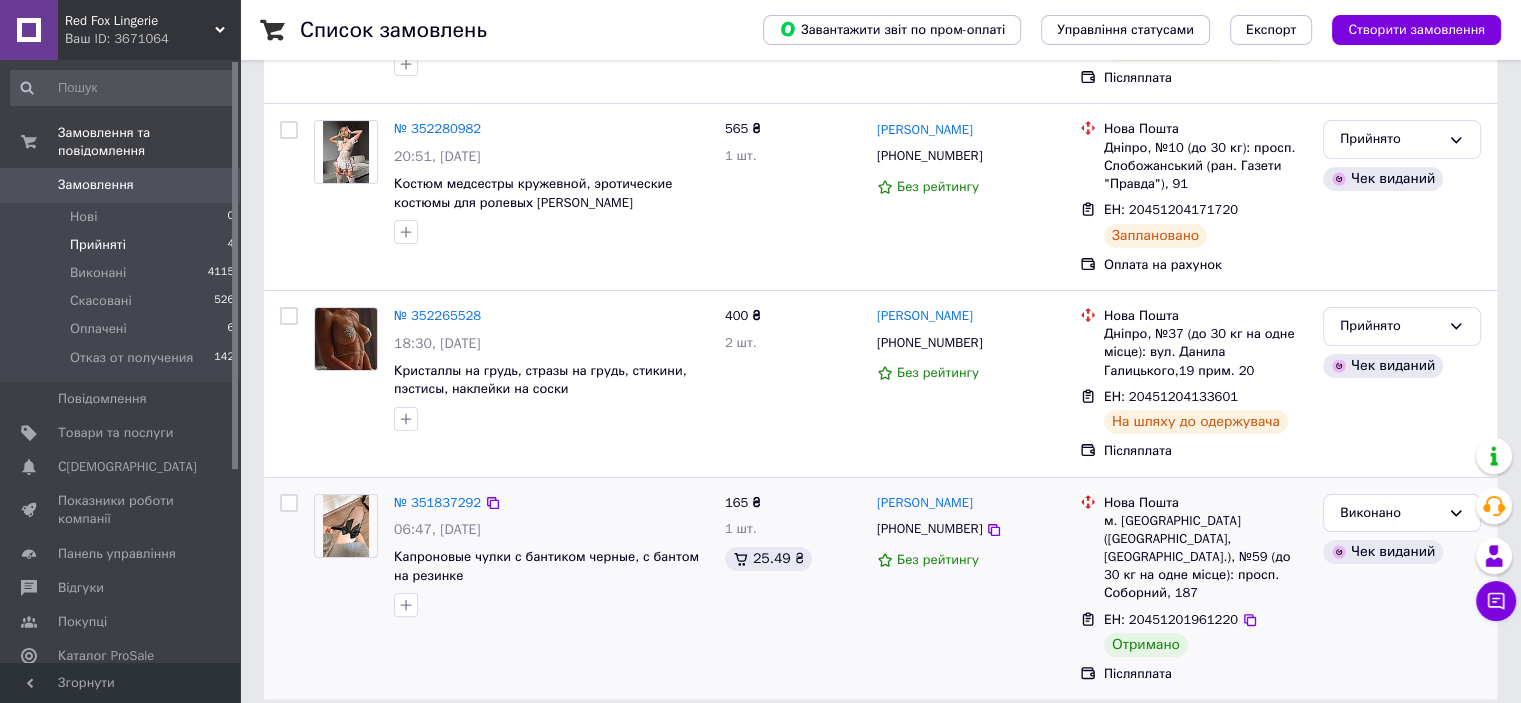 click on "Замовлення" at bounding box center (121, 185) 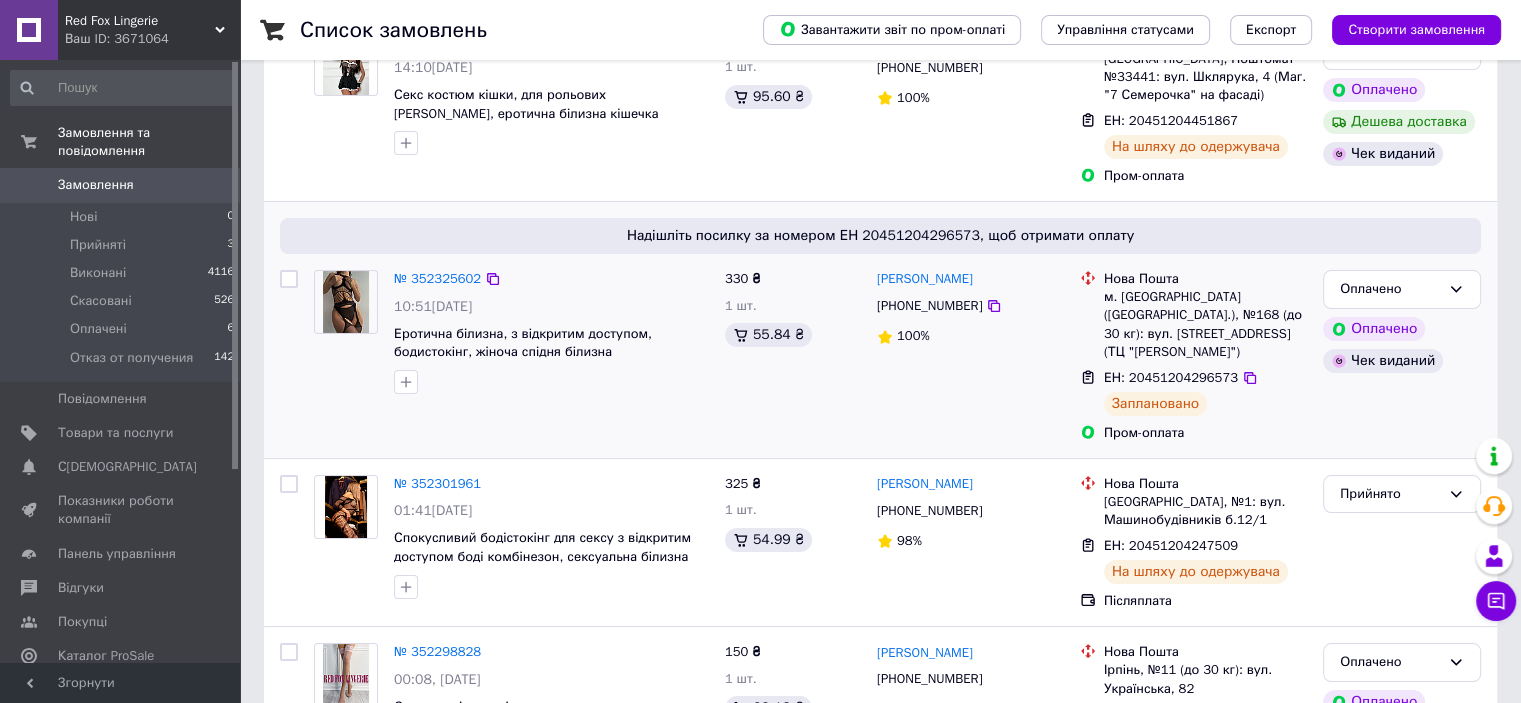 scroll, scrollTop: 0, scrollLeft: 0, axis: both 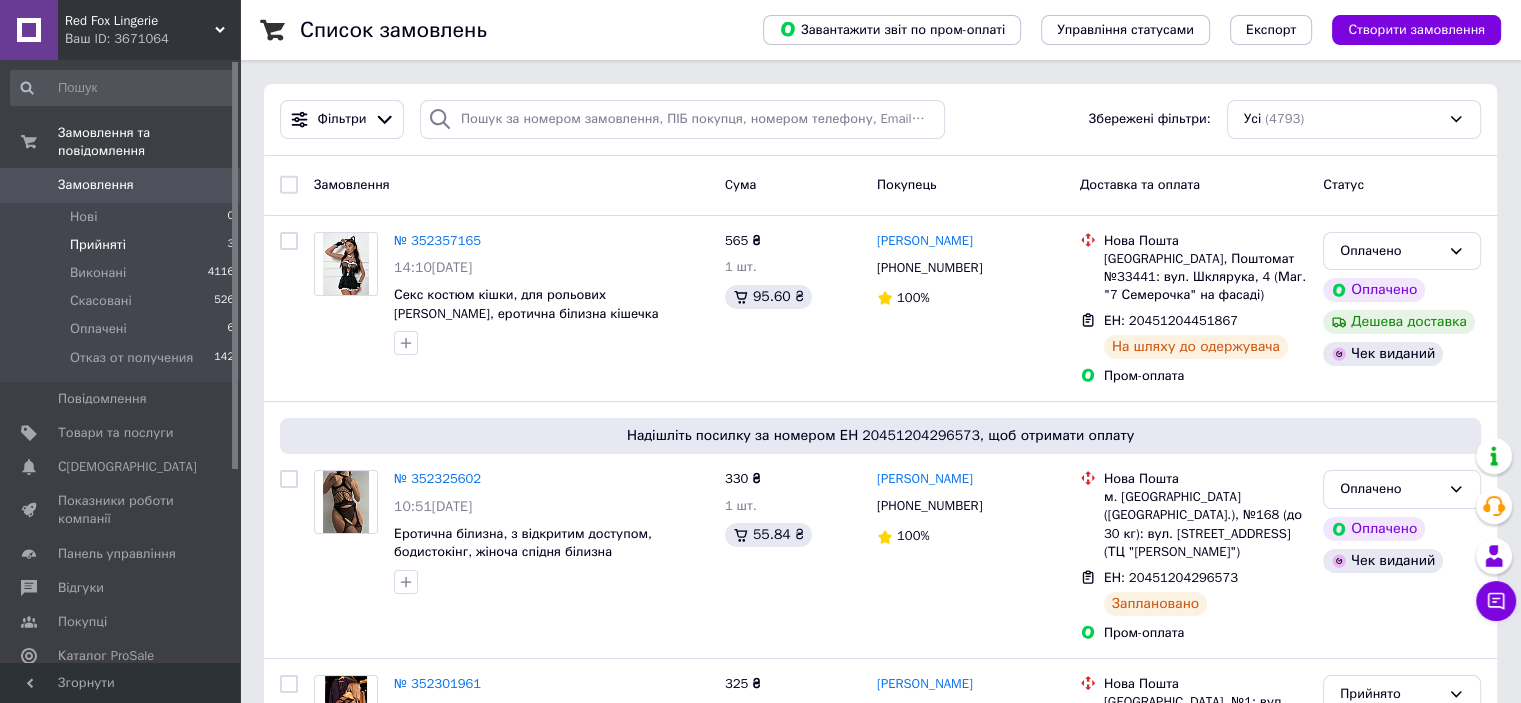click on "Прийняті 3" at bounding box center [123, 245] 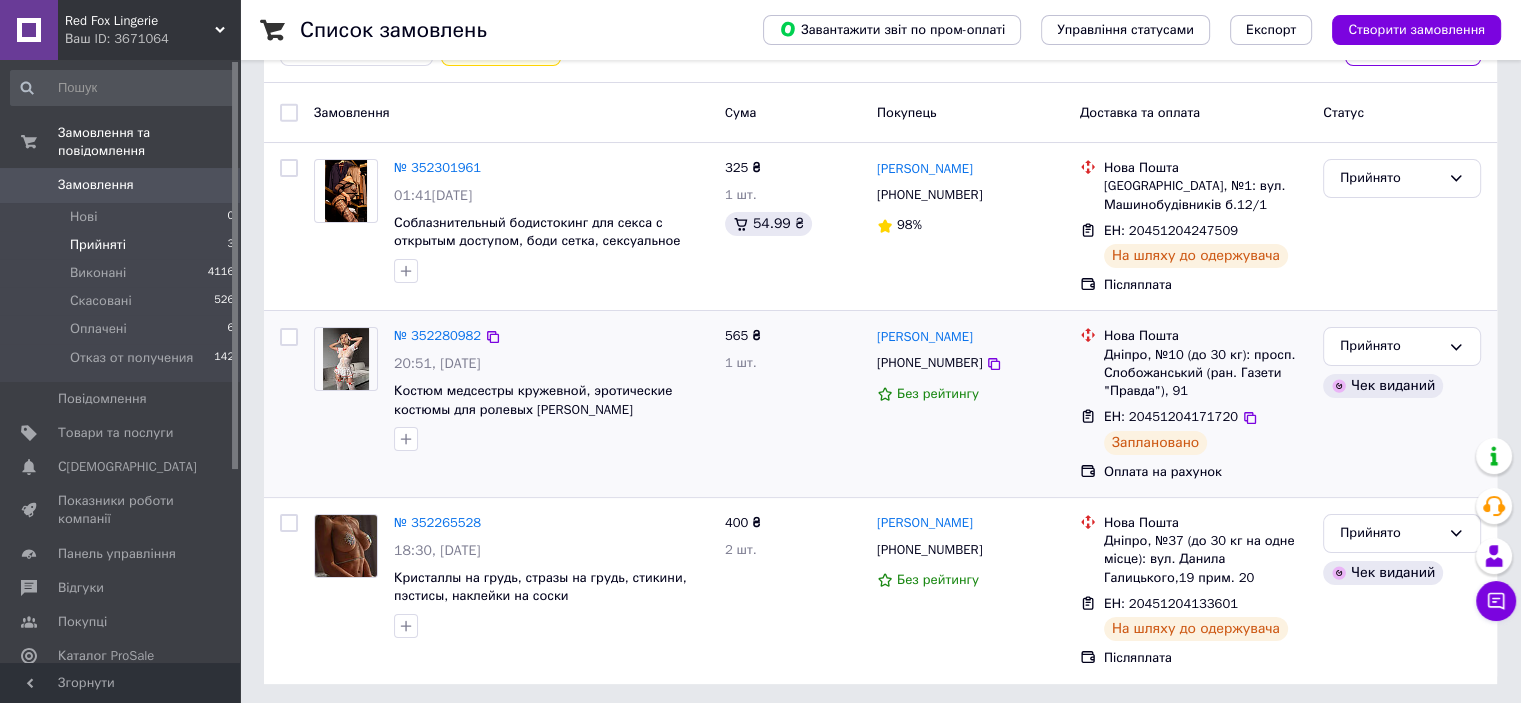 scroll, scrollTop: 147, scrollLeft: 0, axis: vertical 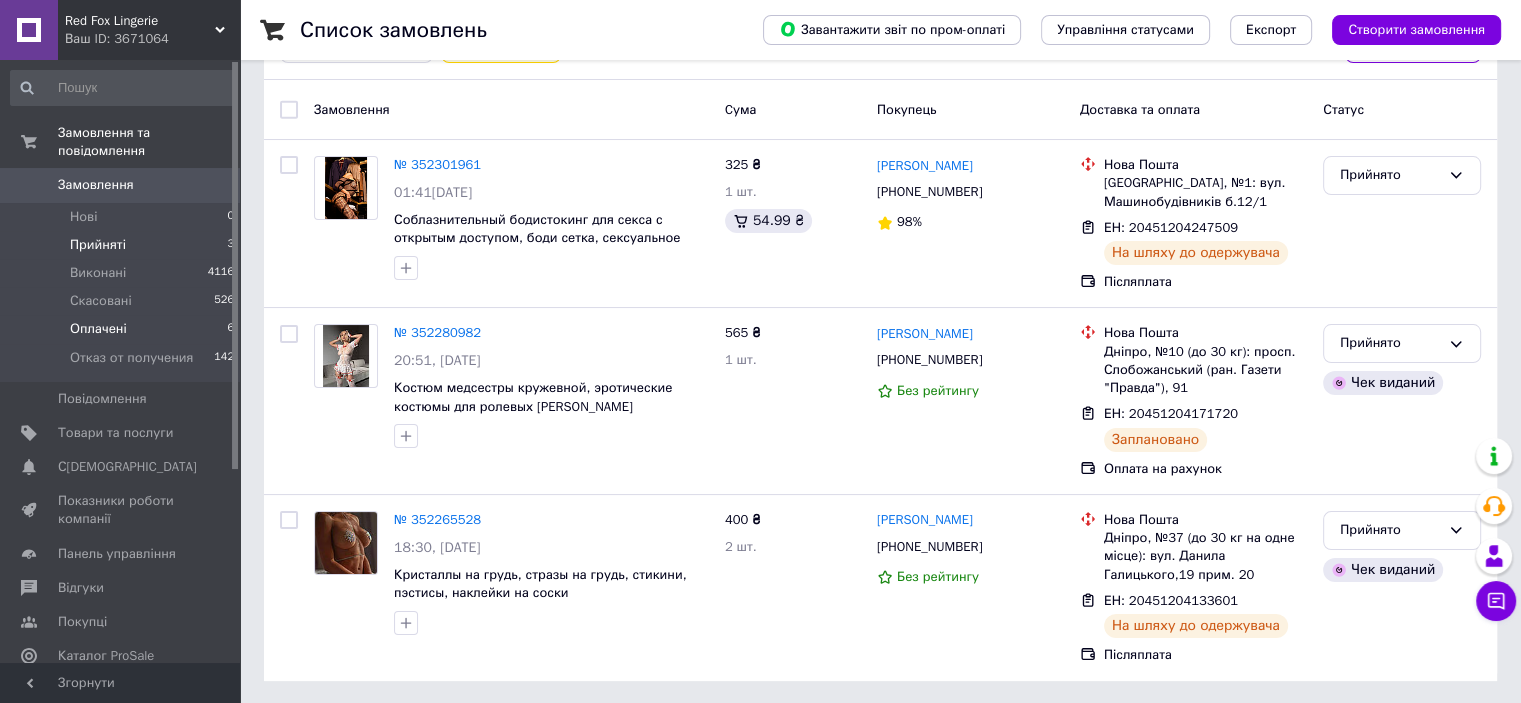 click on "Оплачені 6" at bounding box center [123, 329] 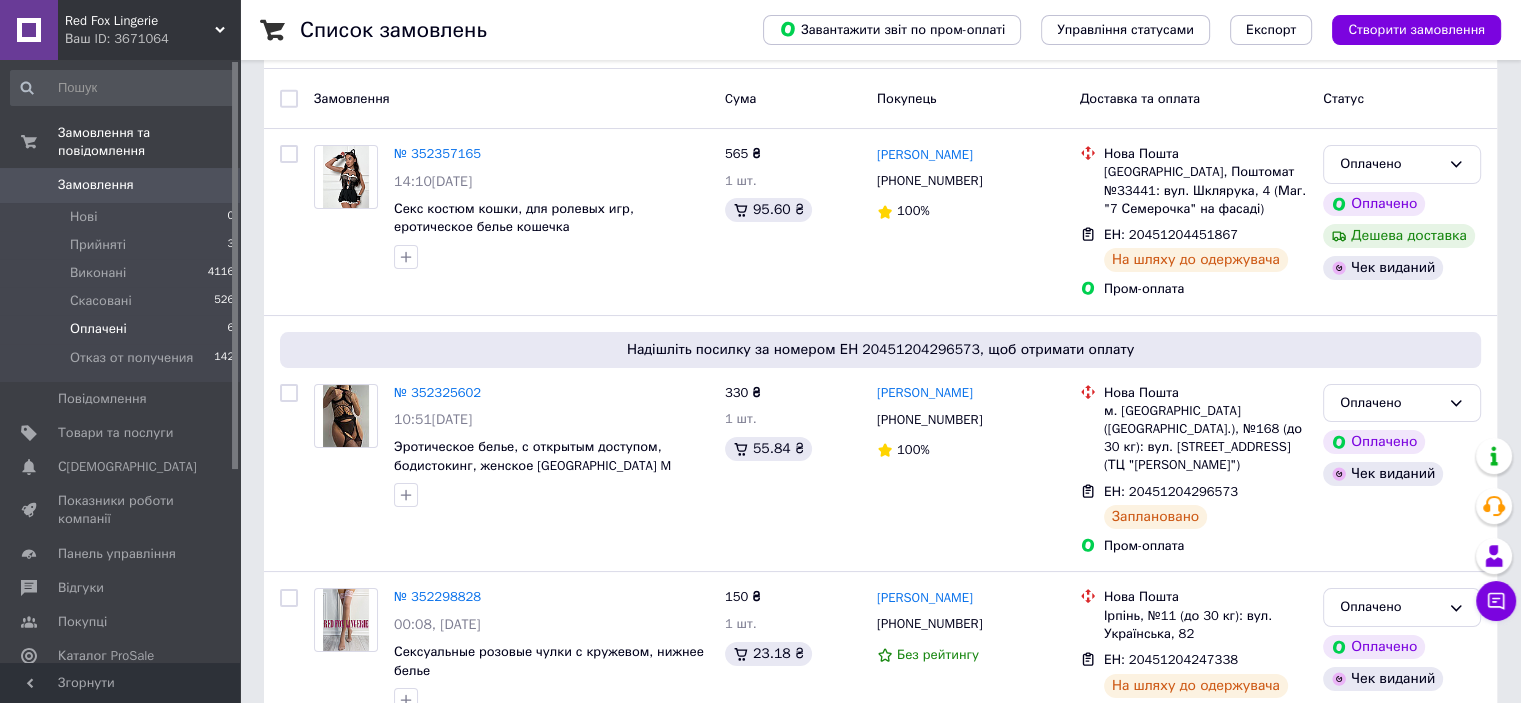 scroll, scrollTop: 0, scrollLeft: 0, axis: both 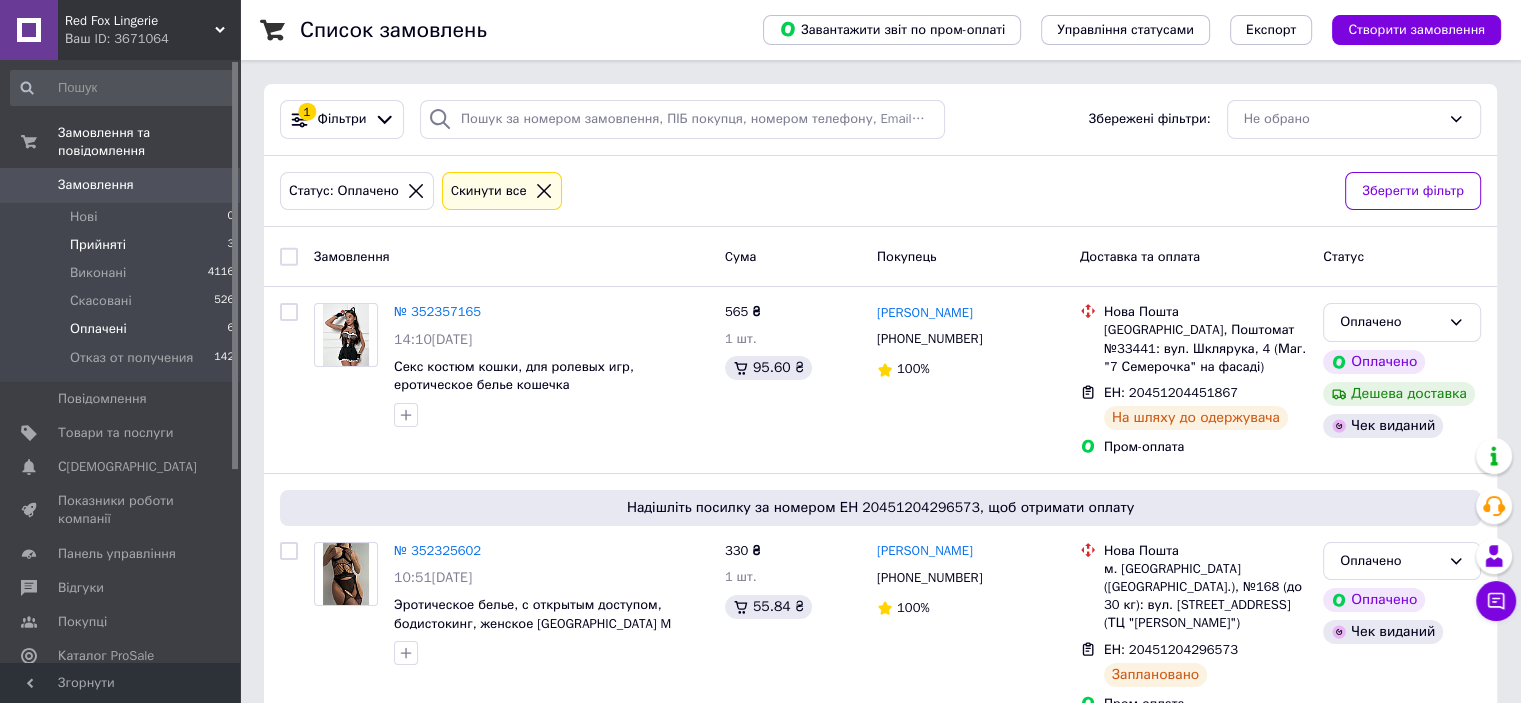 click on "Прийняті 3" at bounding box center [123, 245] 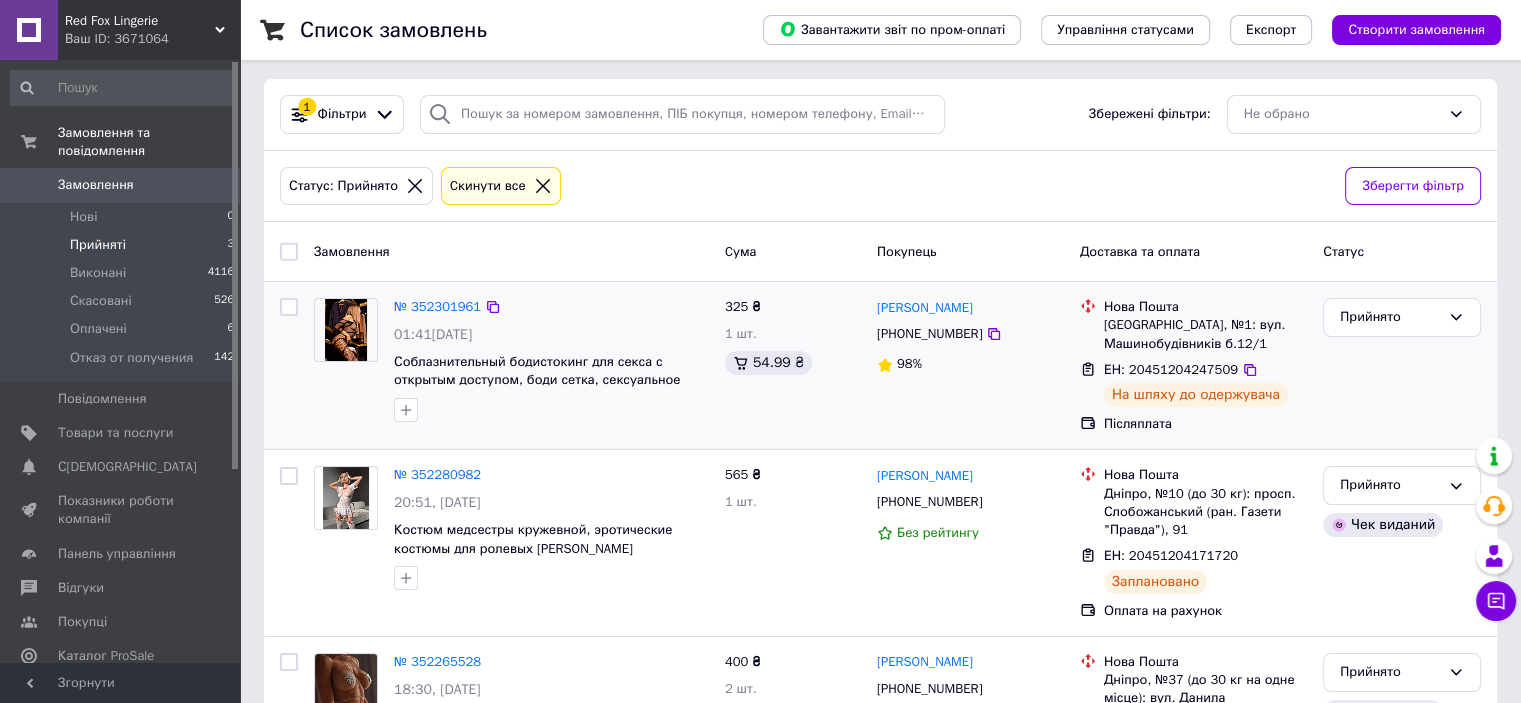 scroll, scrollTop: 0, scrollLeft: 0, axis: both 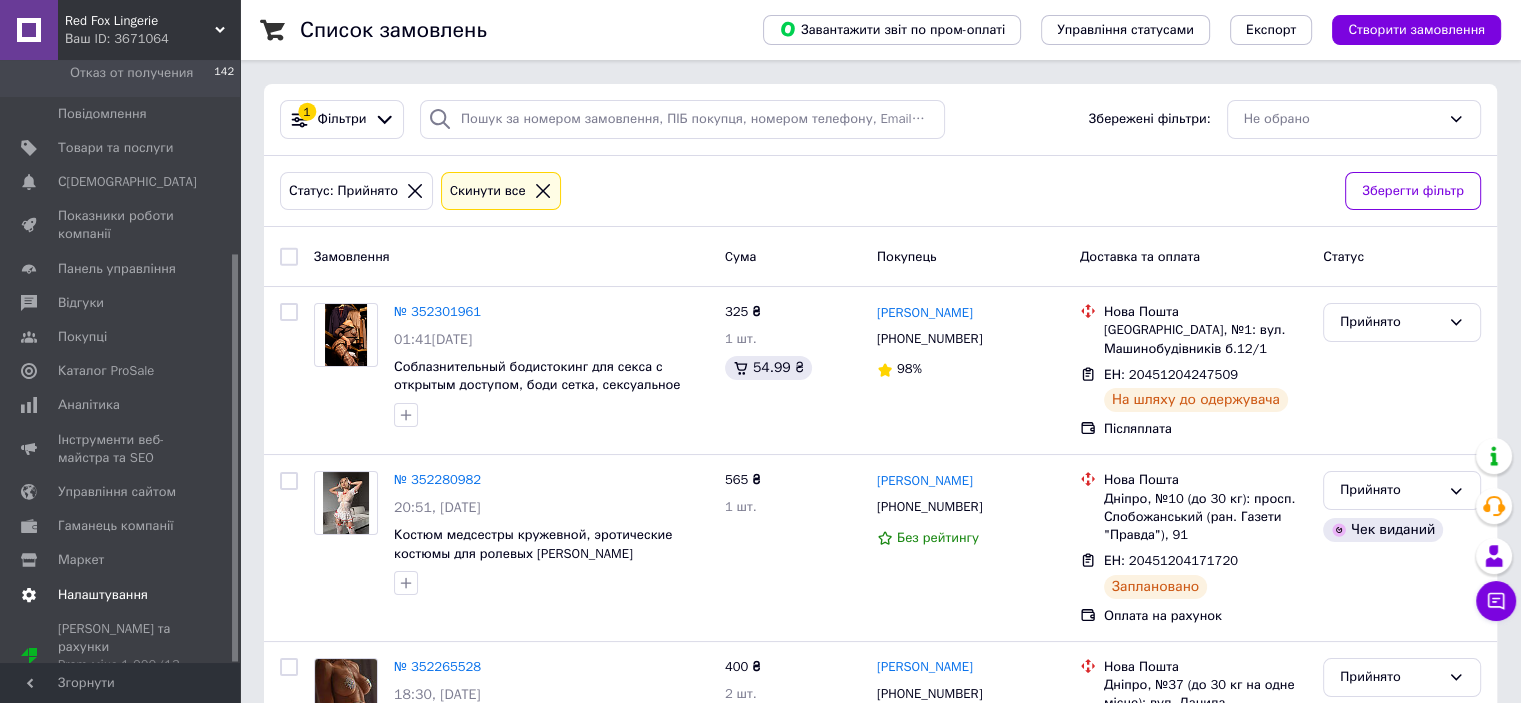 click on "Налаштування" at bounding box center [103, 595] 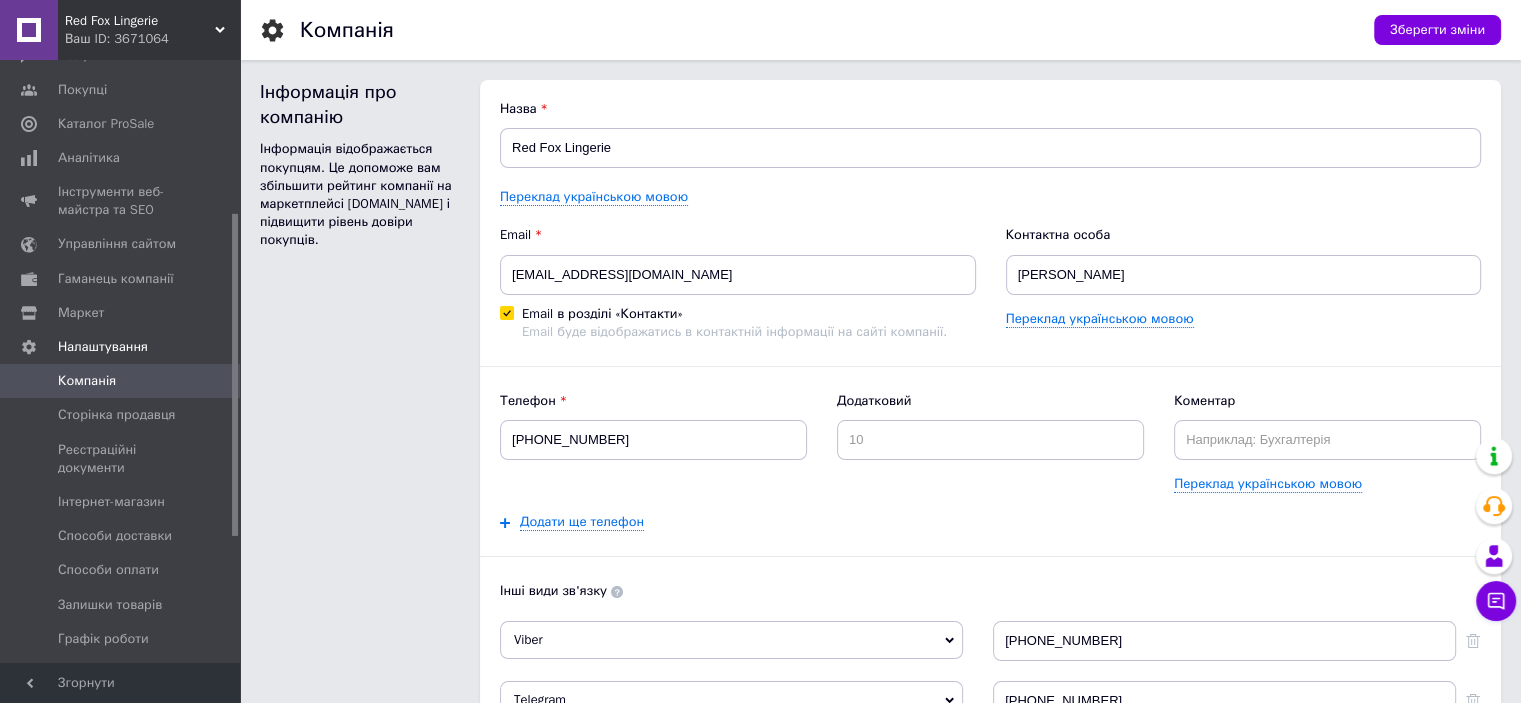 scroll, scrollTop: 0, scrollLeft: 0, axis: both 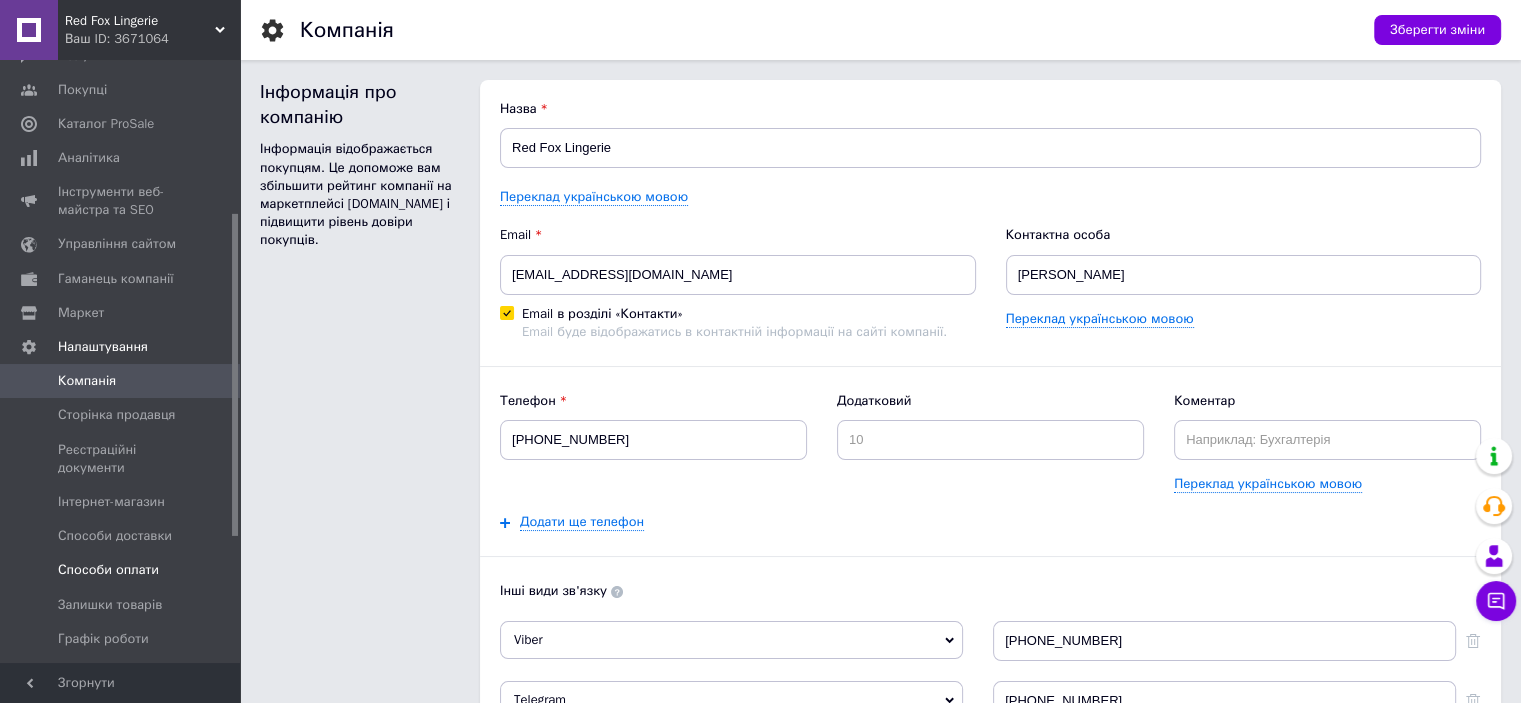 click on "Способи оплати" at bounding box center (108, 570) 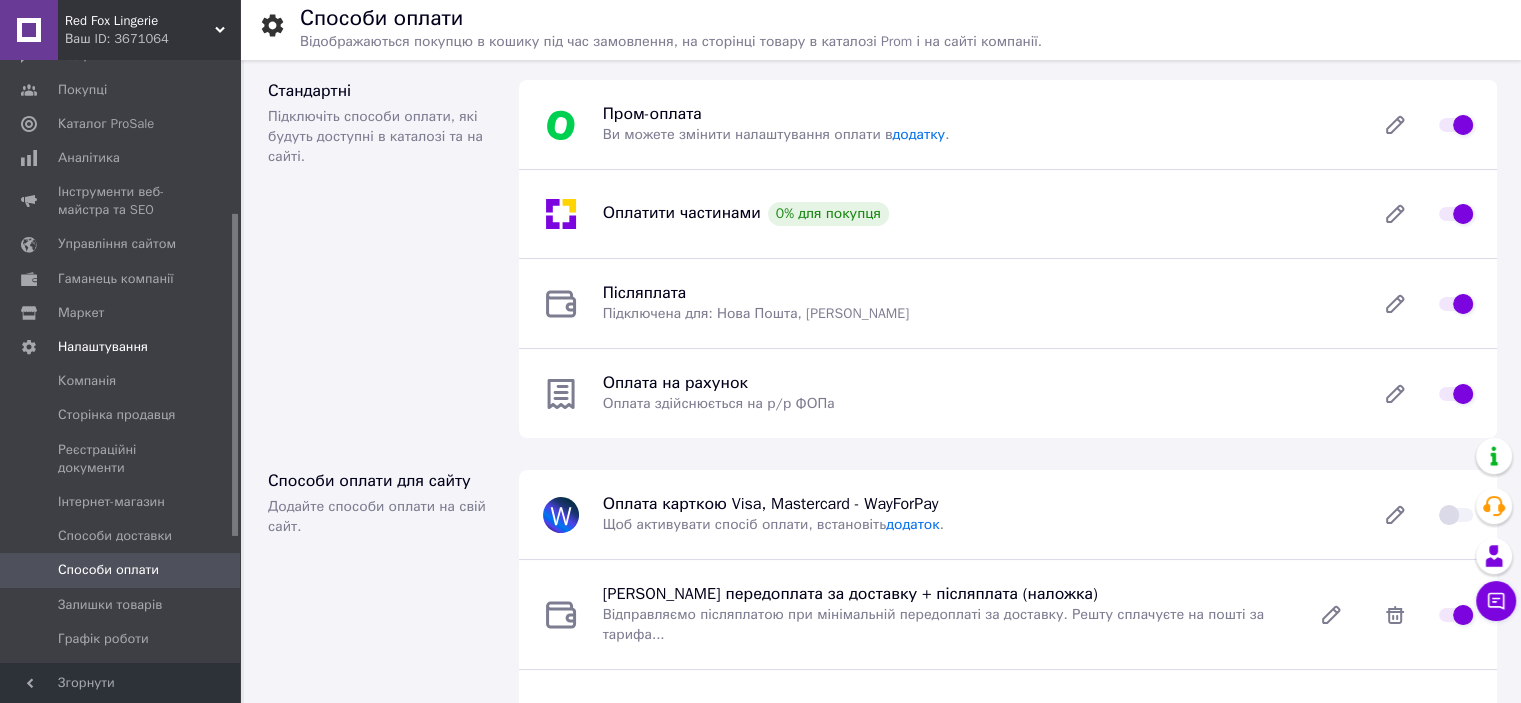 click at bounding box center [1456, 394] 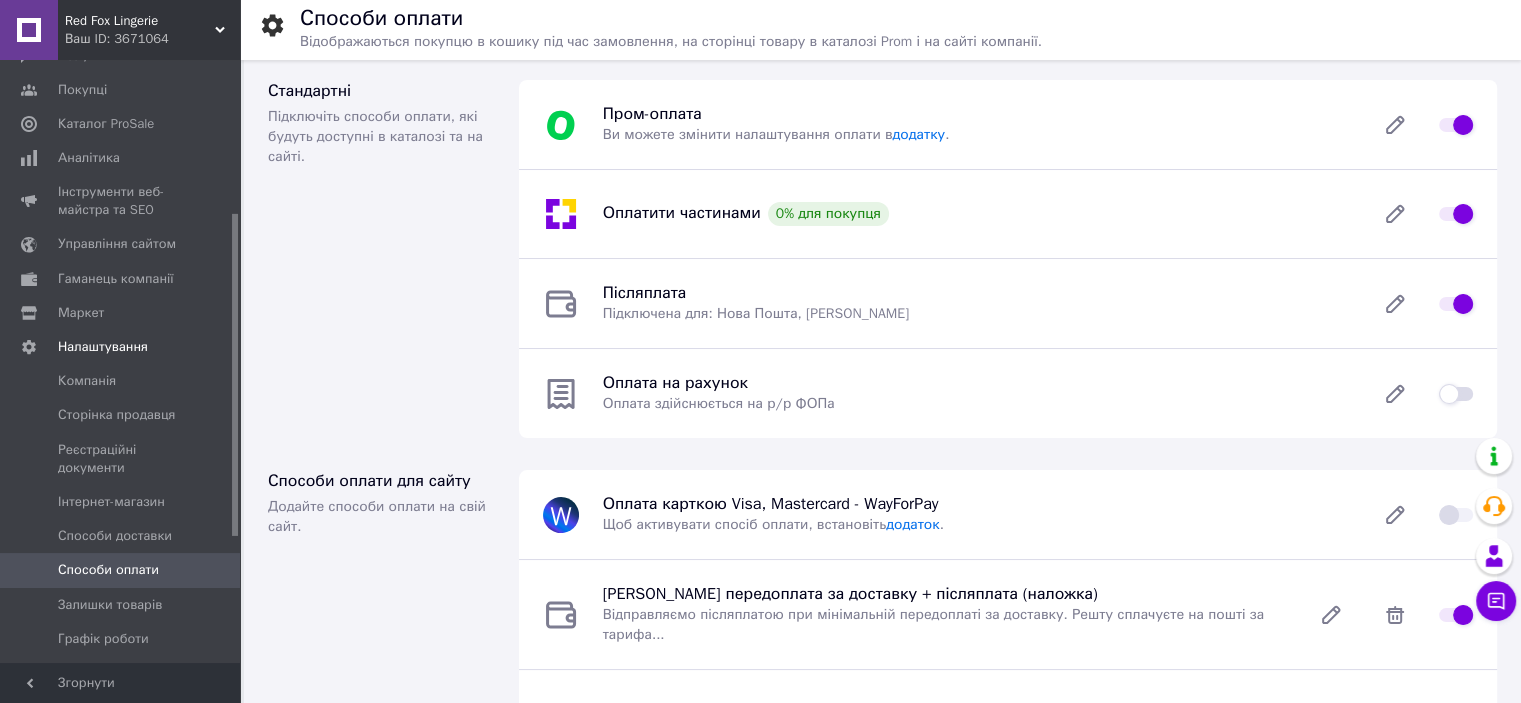 checkbox on "false" 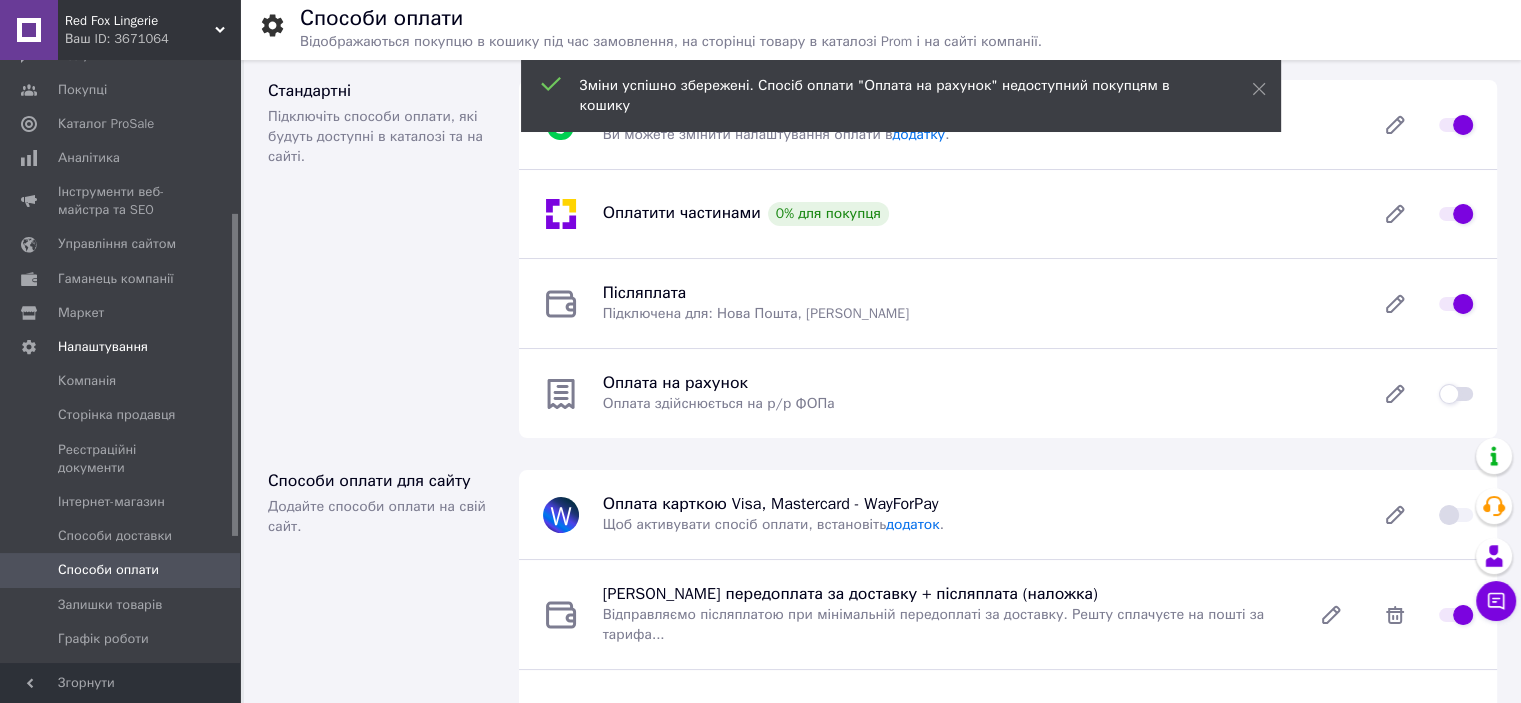 click at bounding box center [1456, 304] 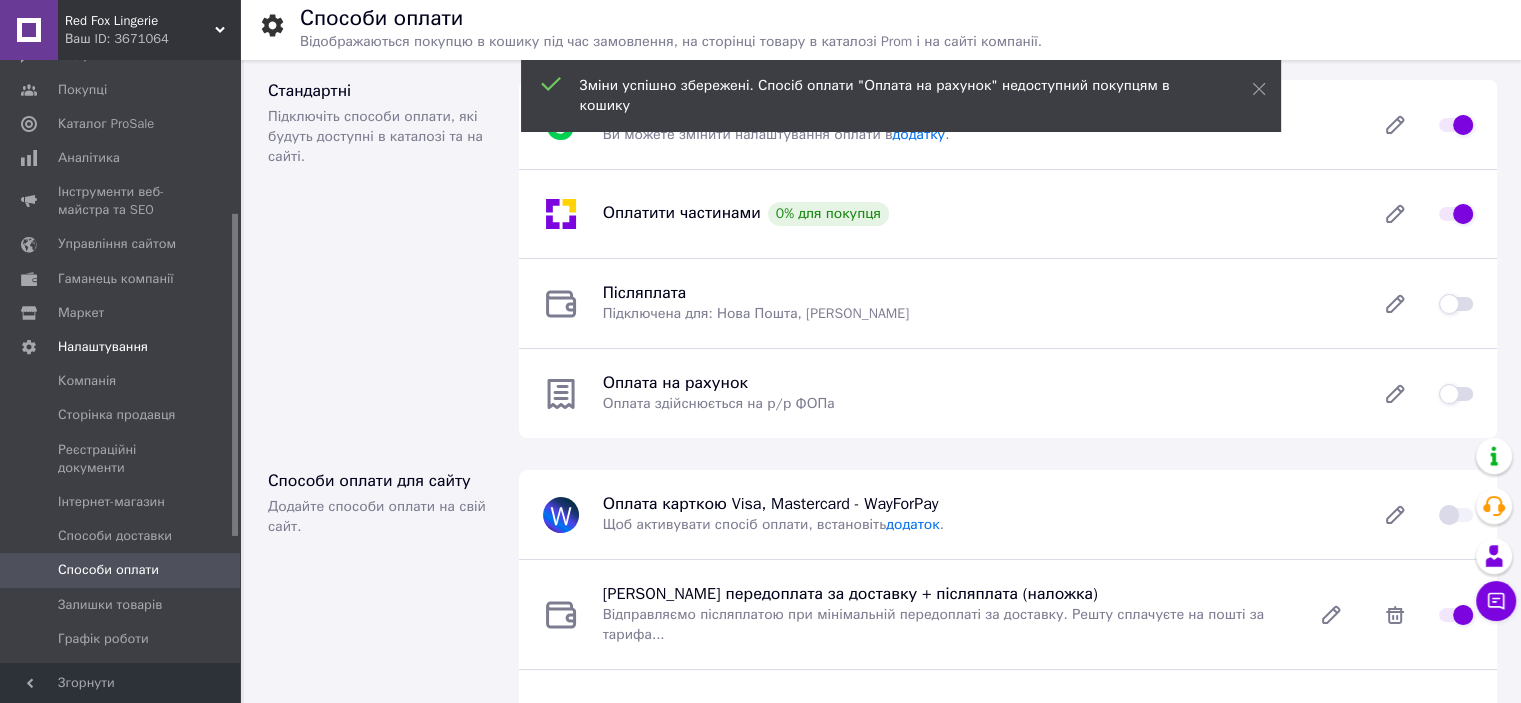 checkbox on "false" 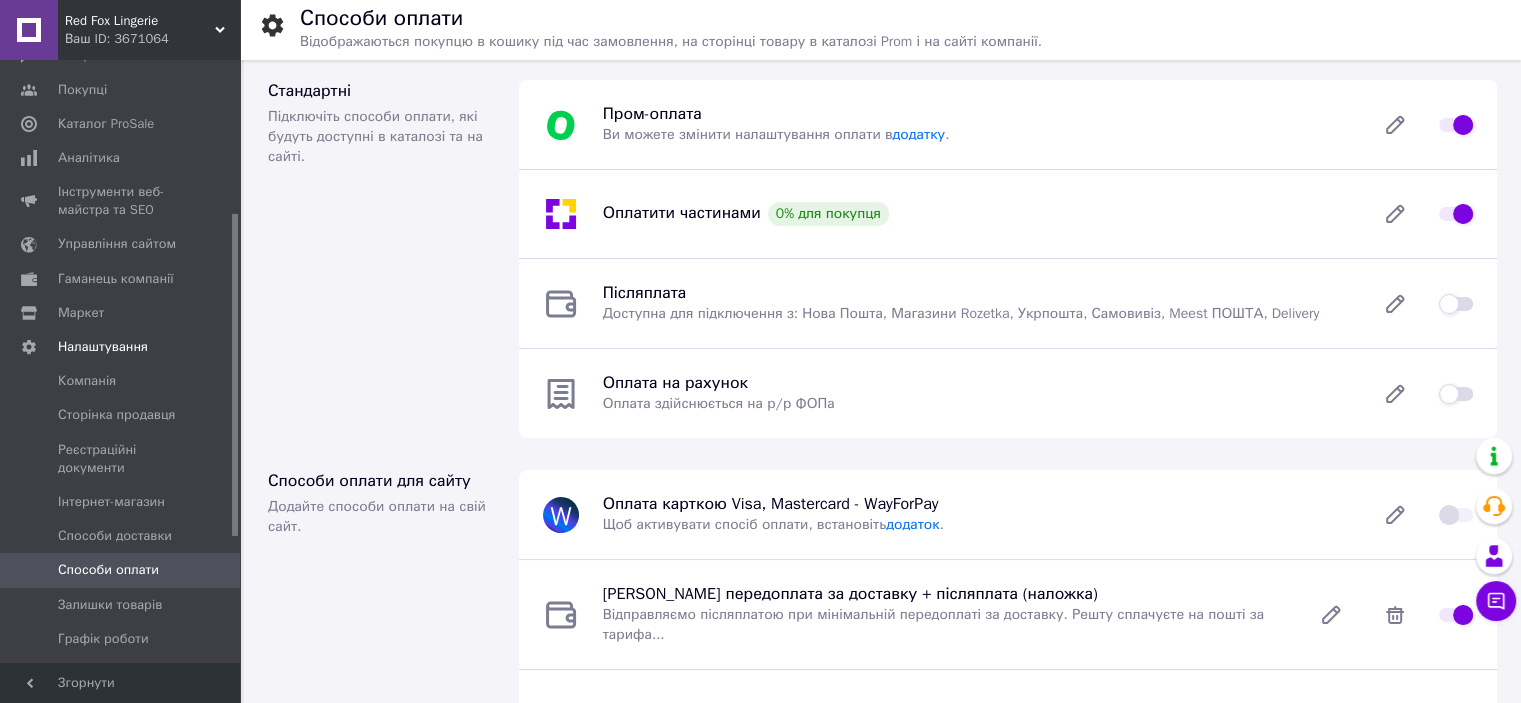 scroll, scrollTop: 194, scrollLeft: 0, axis: vertical 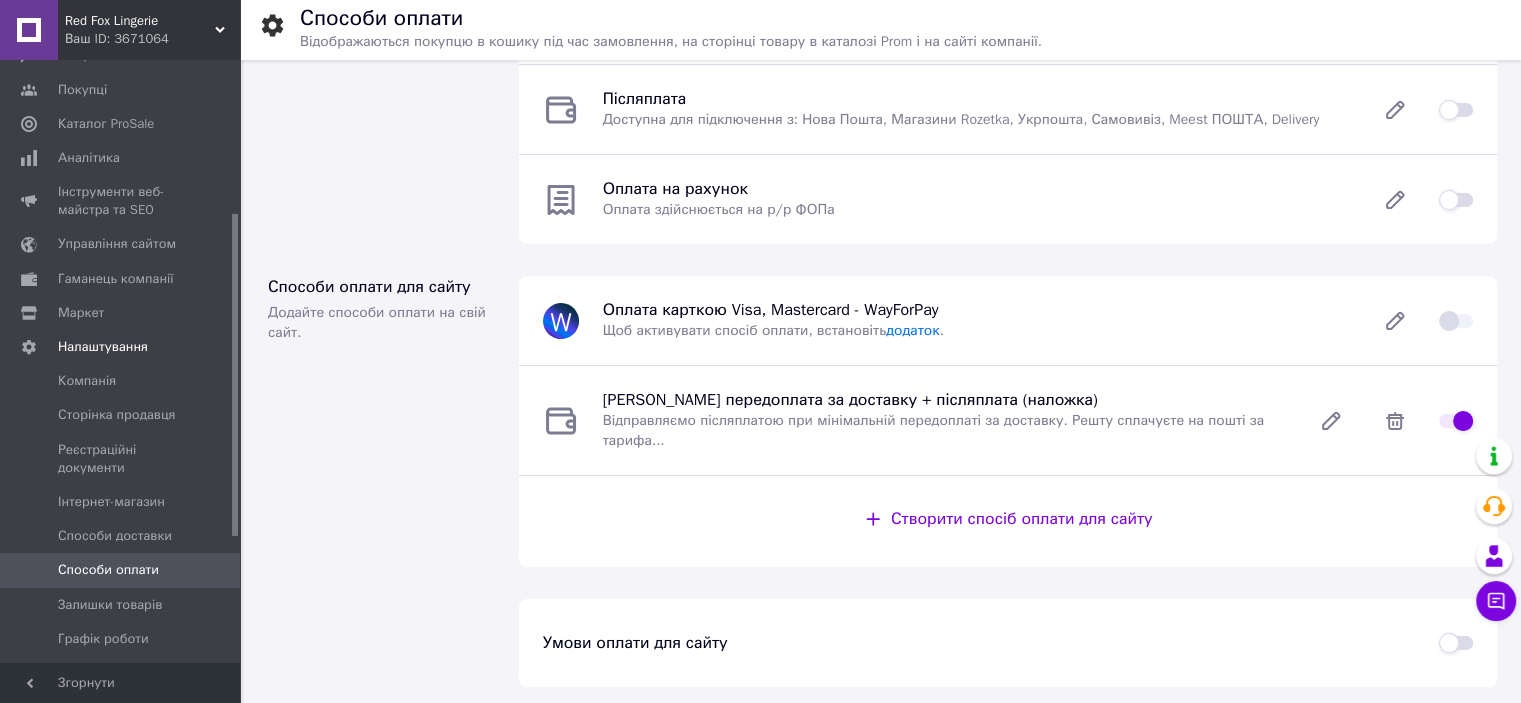 click at bounding box center (1456, 421) 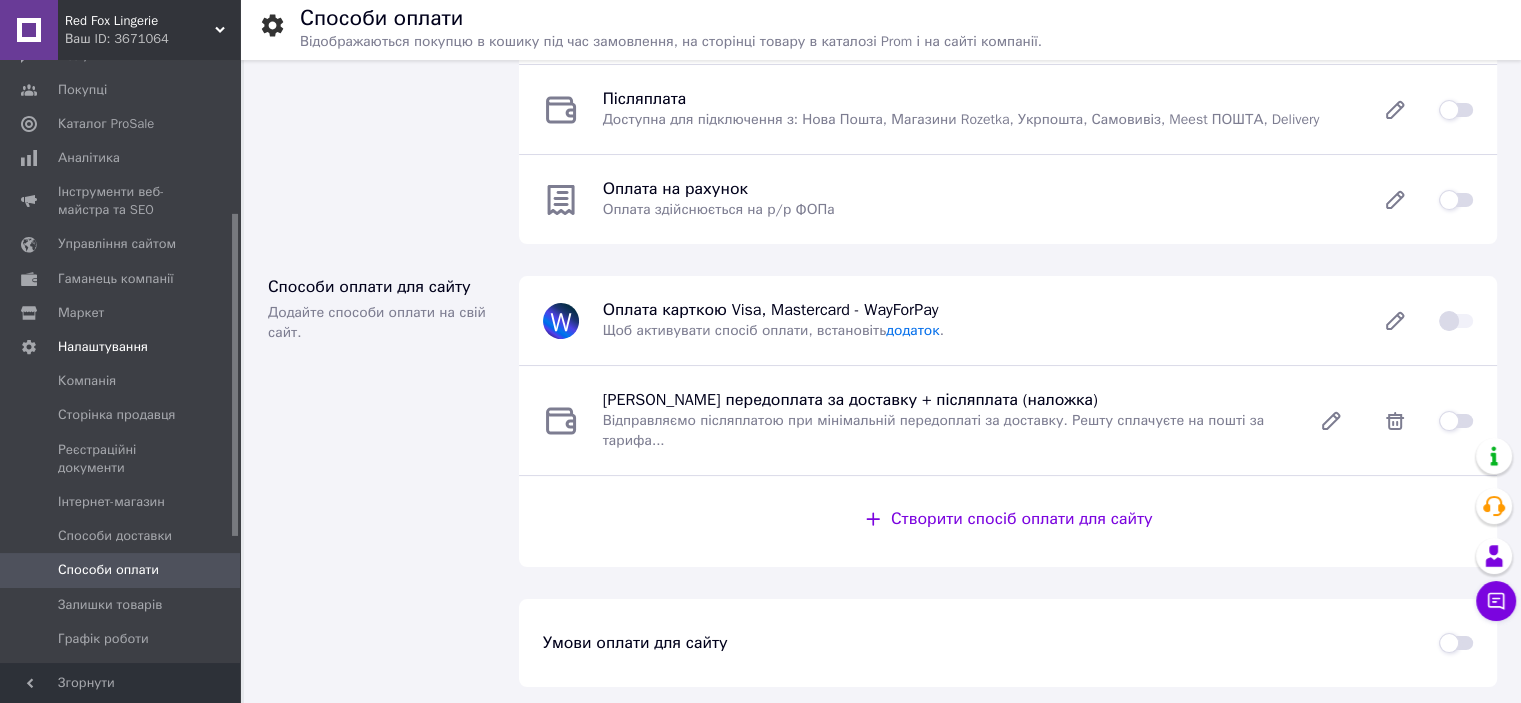 checkbox on "false" 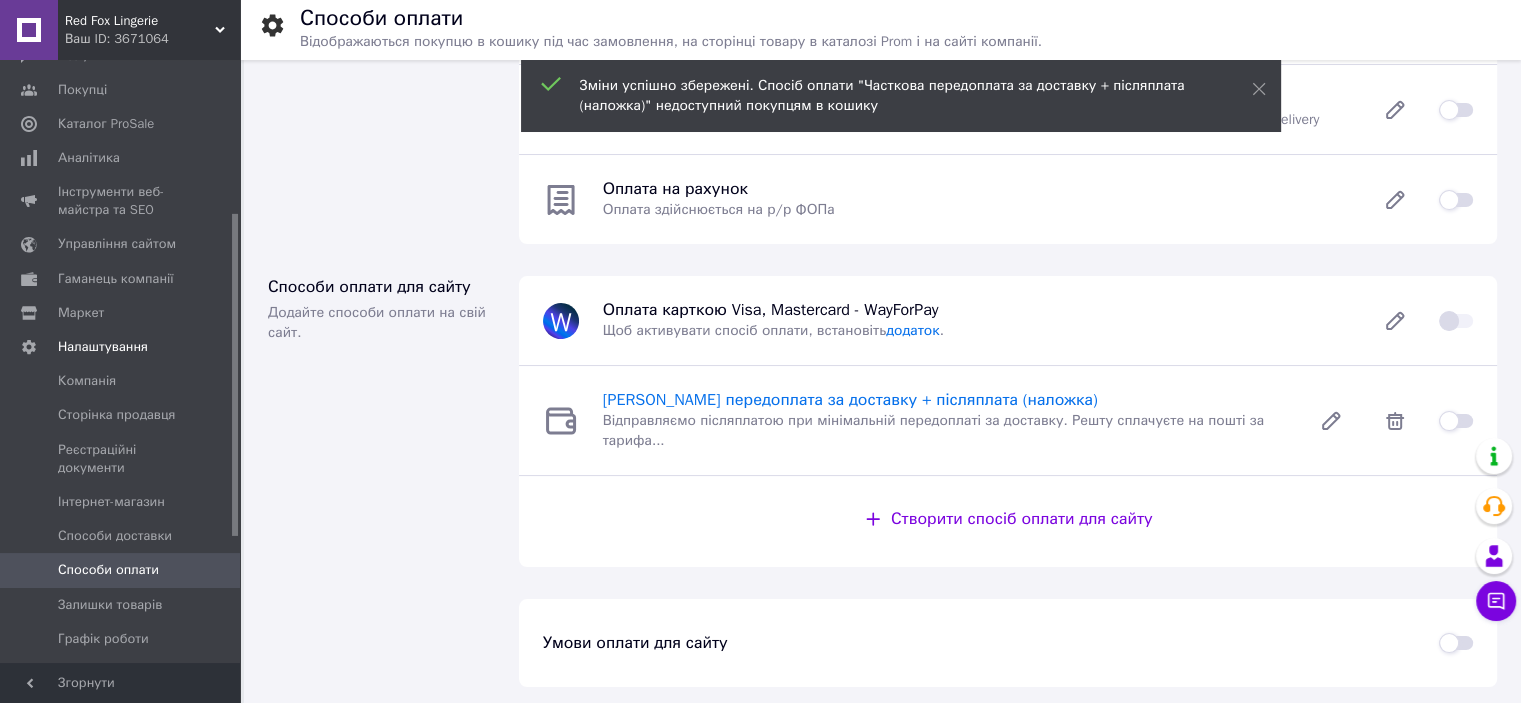scroll, scrollTop: 0, scrollLeft: 0, axis: both 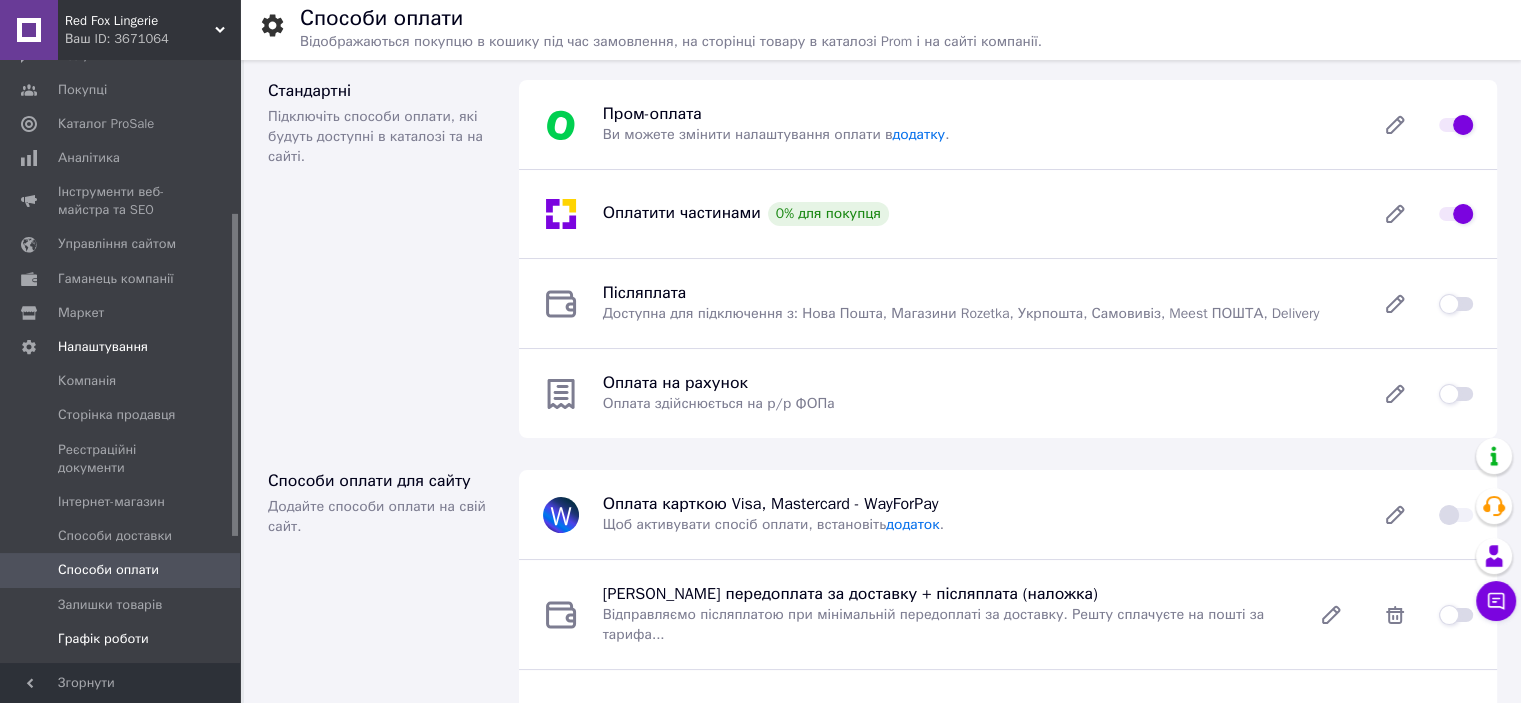 click on "Графік роботи" at bounding box center (123, 639) 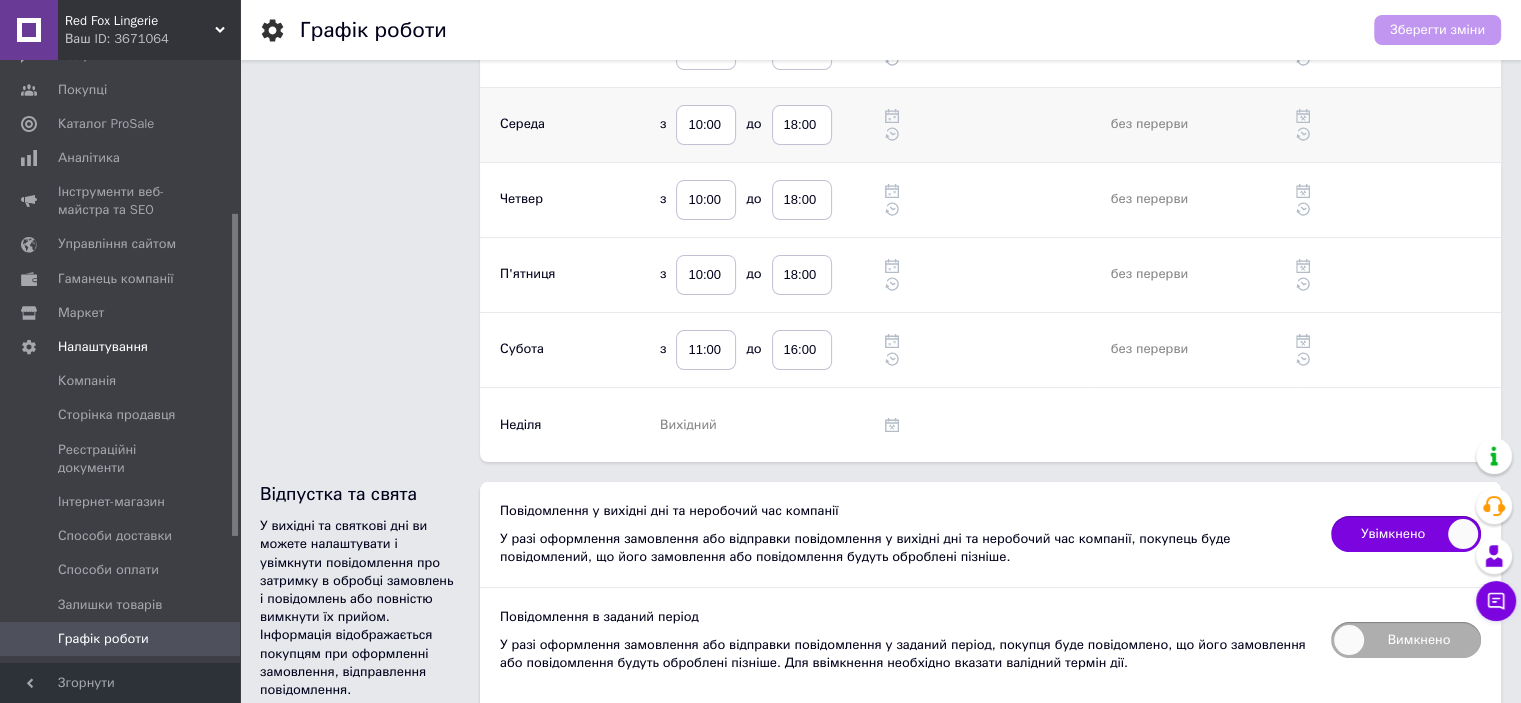 scroll, scrollTop: 0, scrollLeft: 0, axis: both 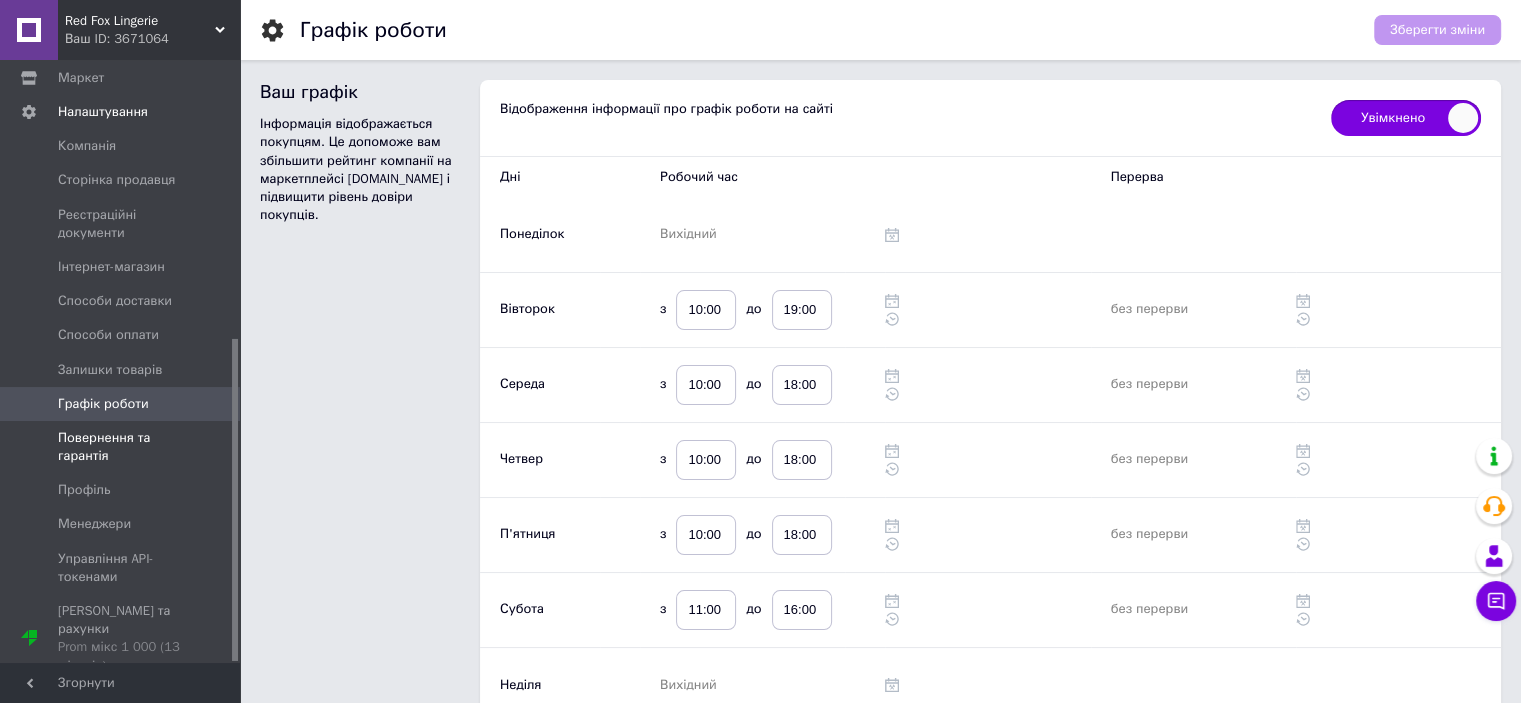 click on "Повернення та гарантія" at bounding box center (121, 447) 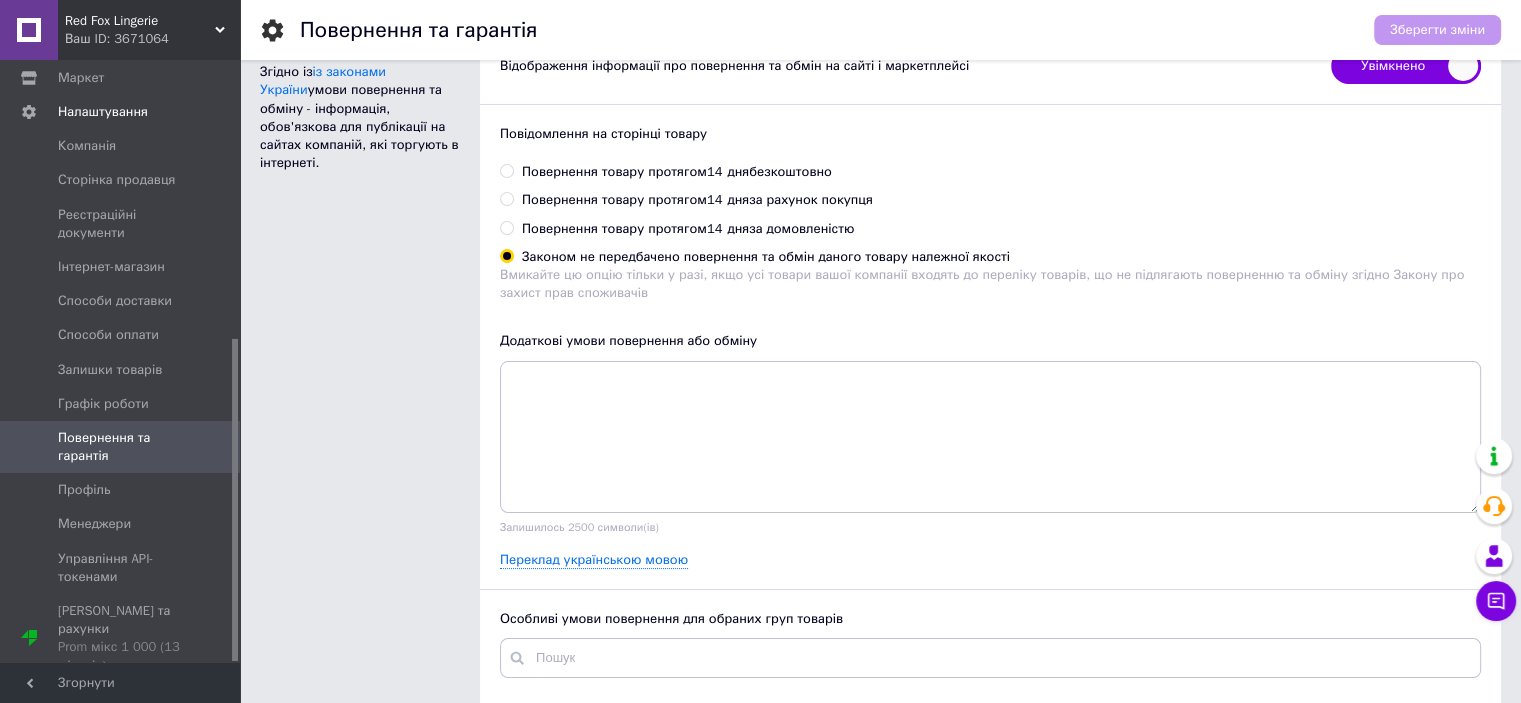scroll, scrollTop: 0, scrollLeft: 0, axis: both 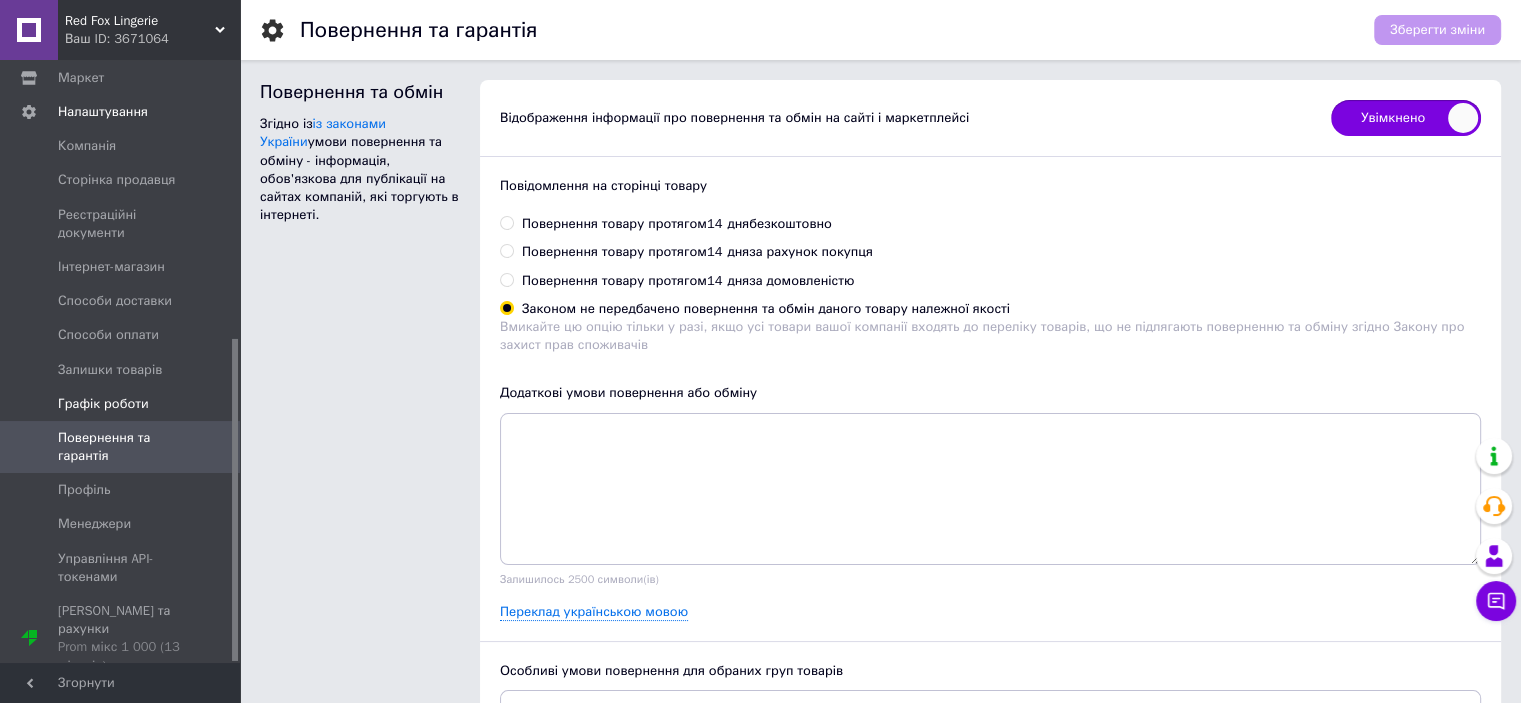click on "Графік роботи" at bounding box center [103, 404] 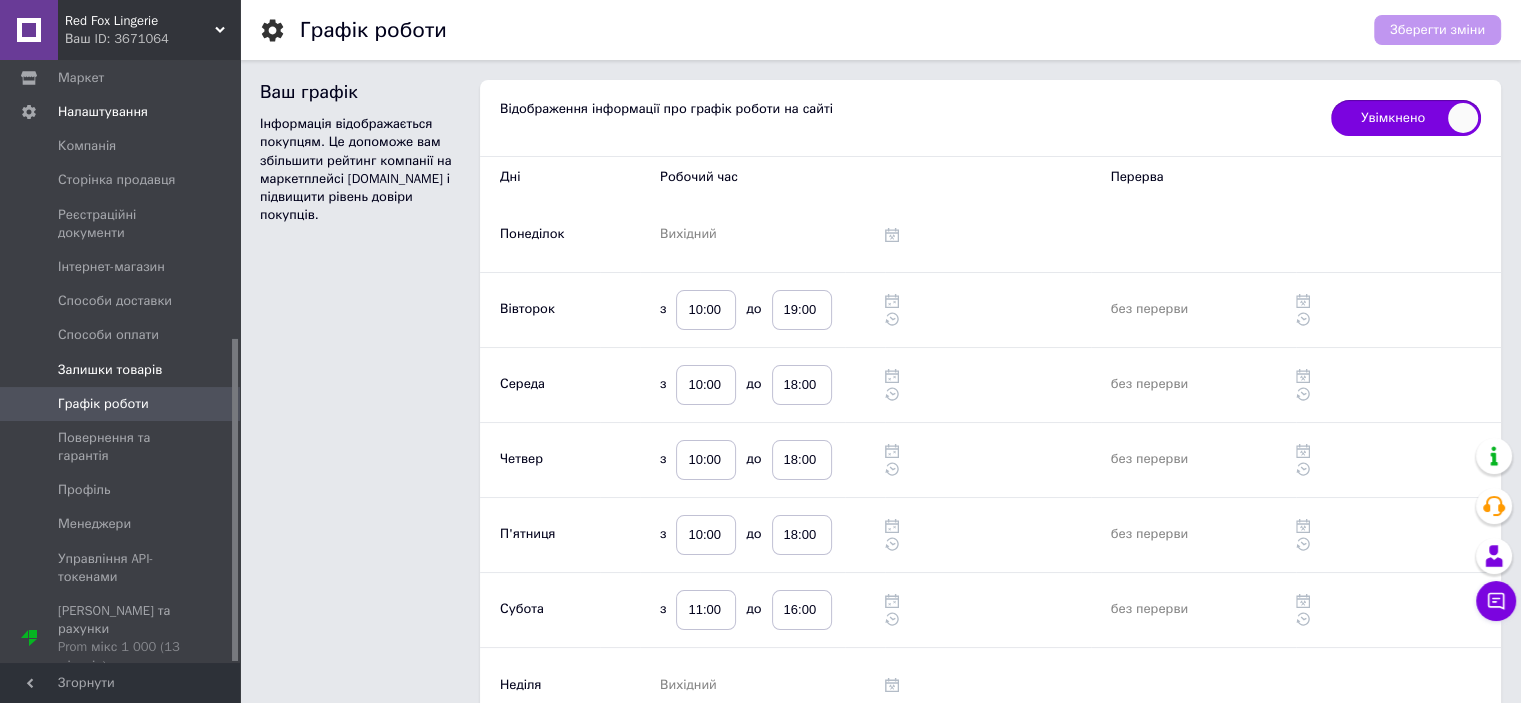 click on "Залишки товарів" at bounding box center (110, 370) 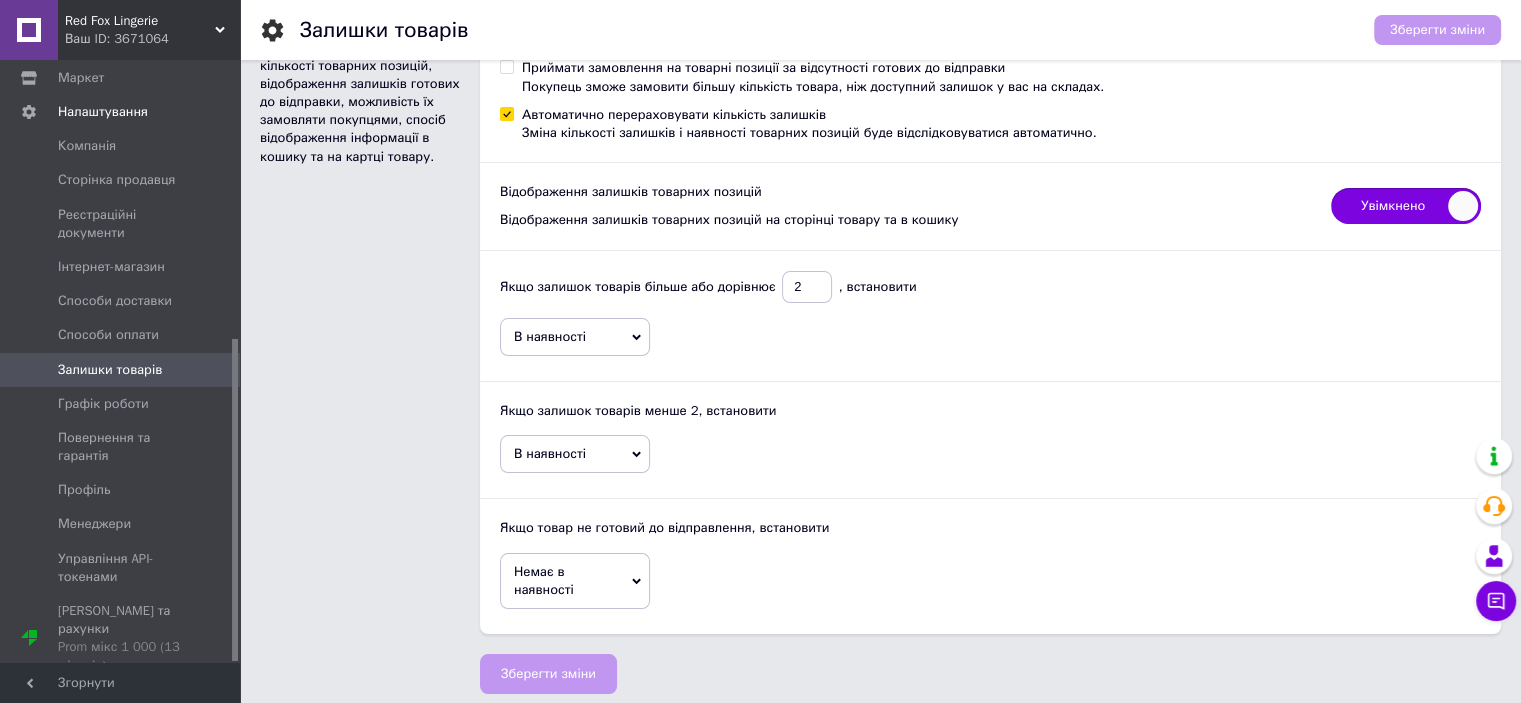 scroll, scrollTop: 106, scrollLeft: 0, axis: vertical 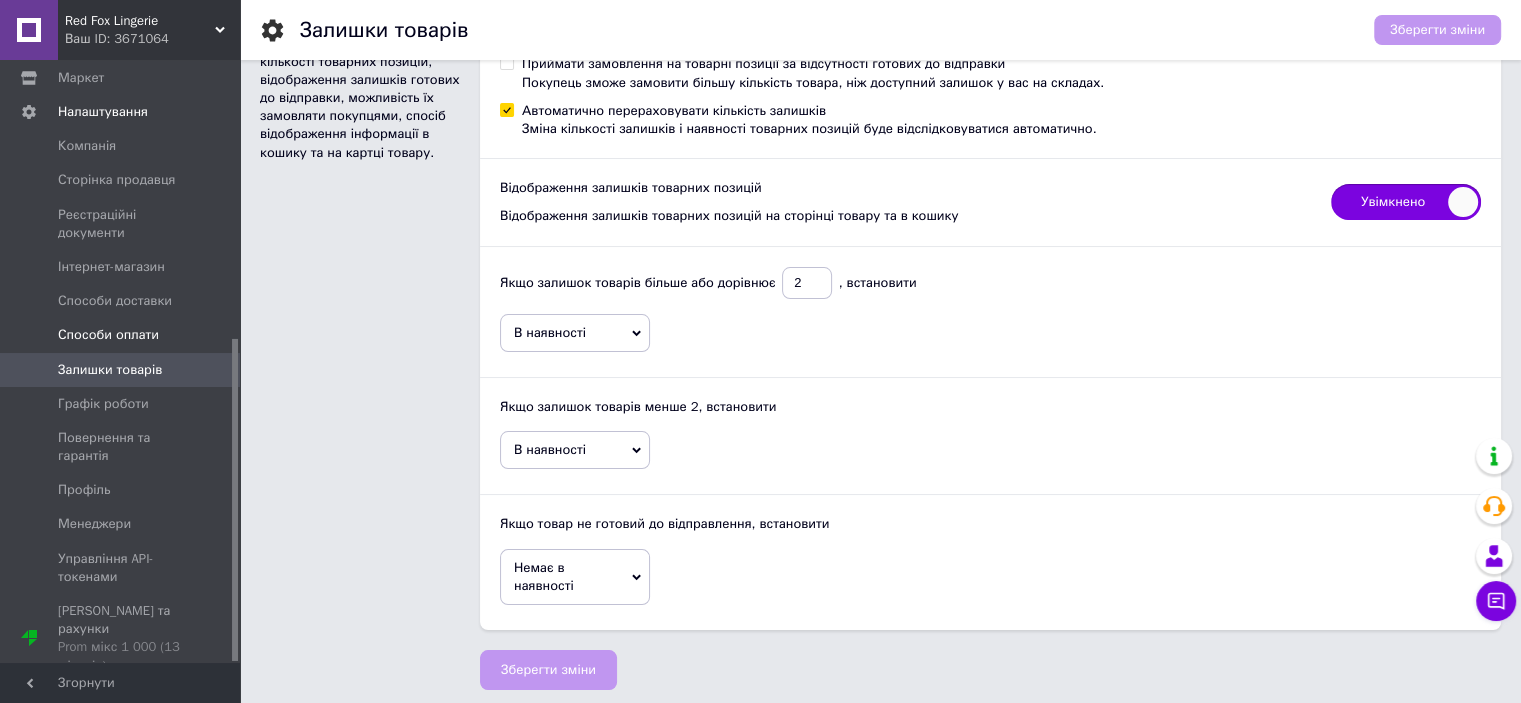 click on "Способи оплати" at bounding box center [108, 335] 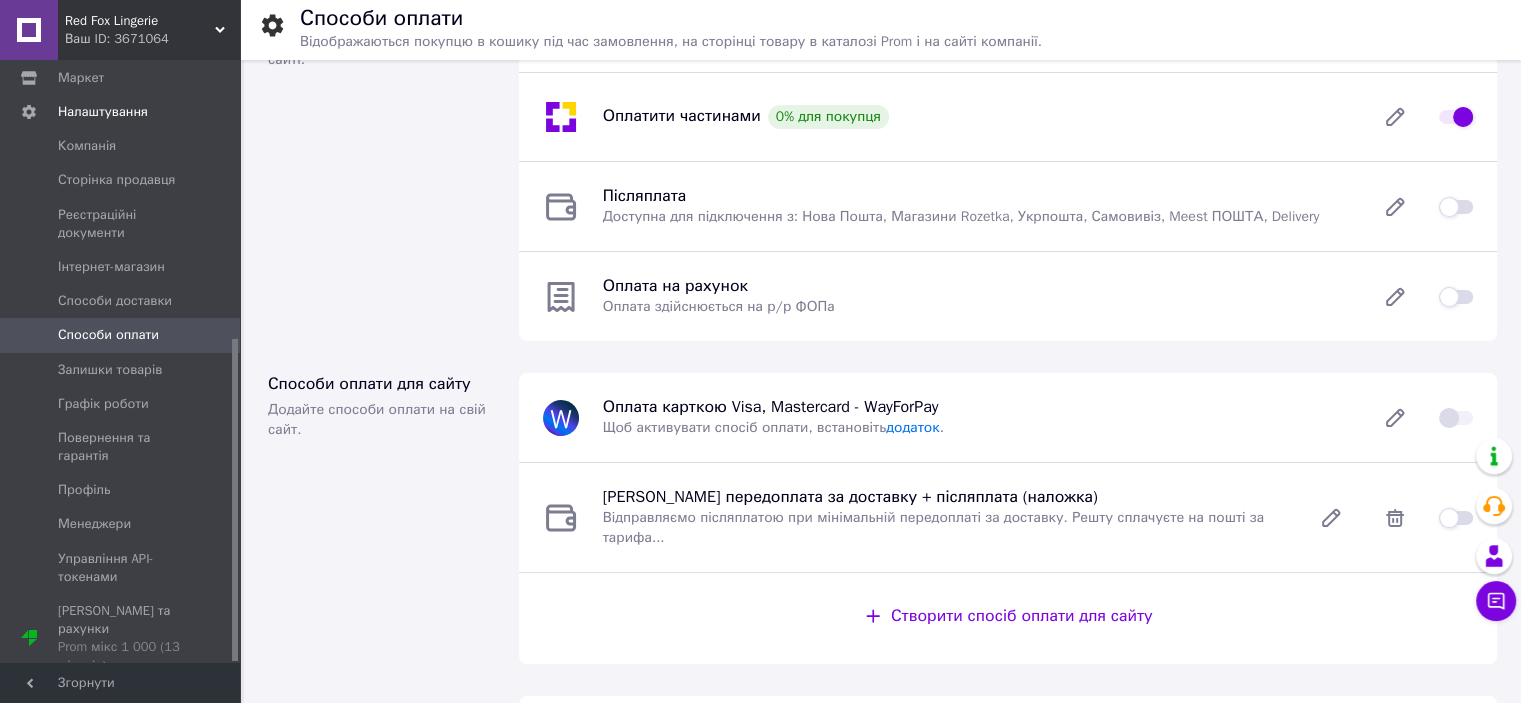 scroll, scrollTop: 0, scrollLeft: 0, axis: both 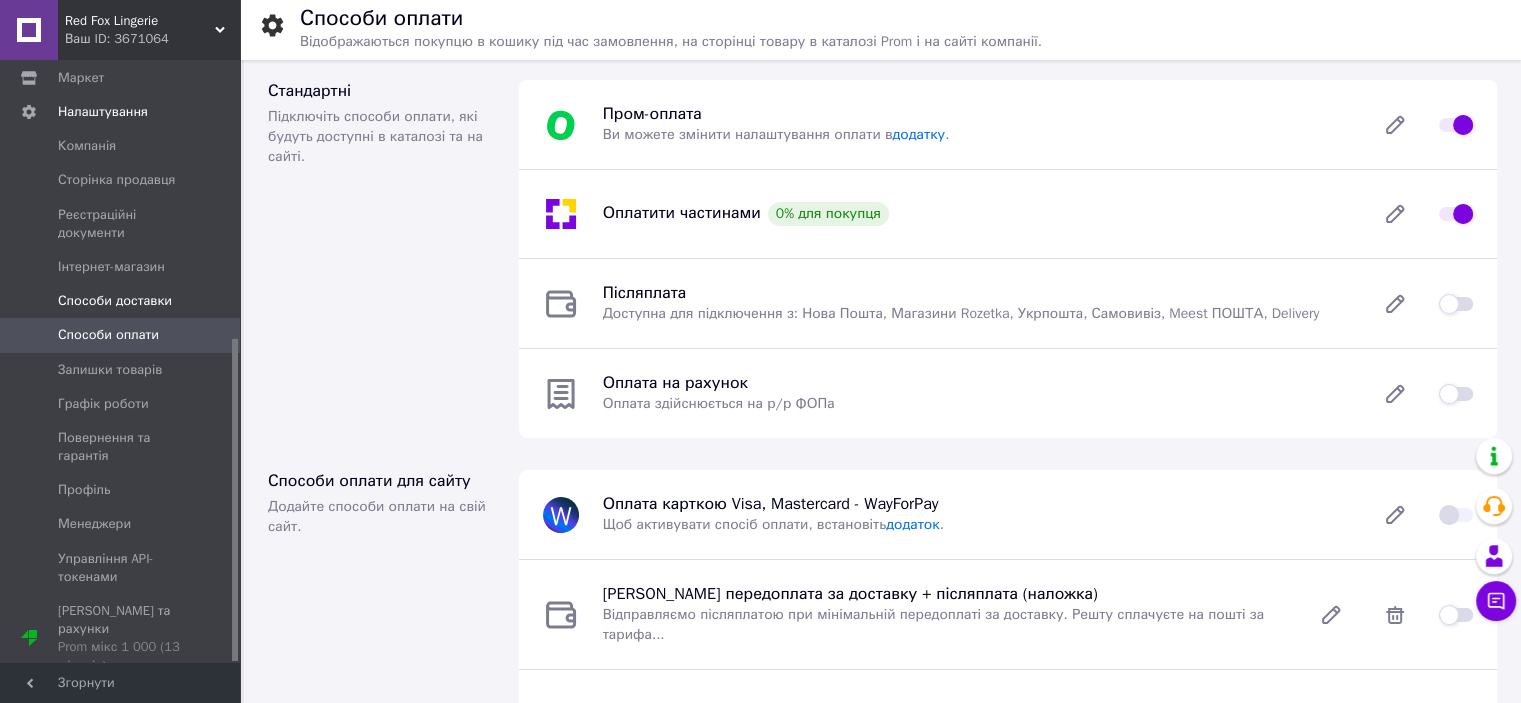 click on "Способи доставки" at bounding box center [123, 301] 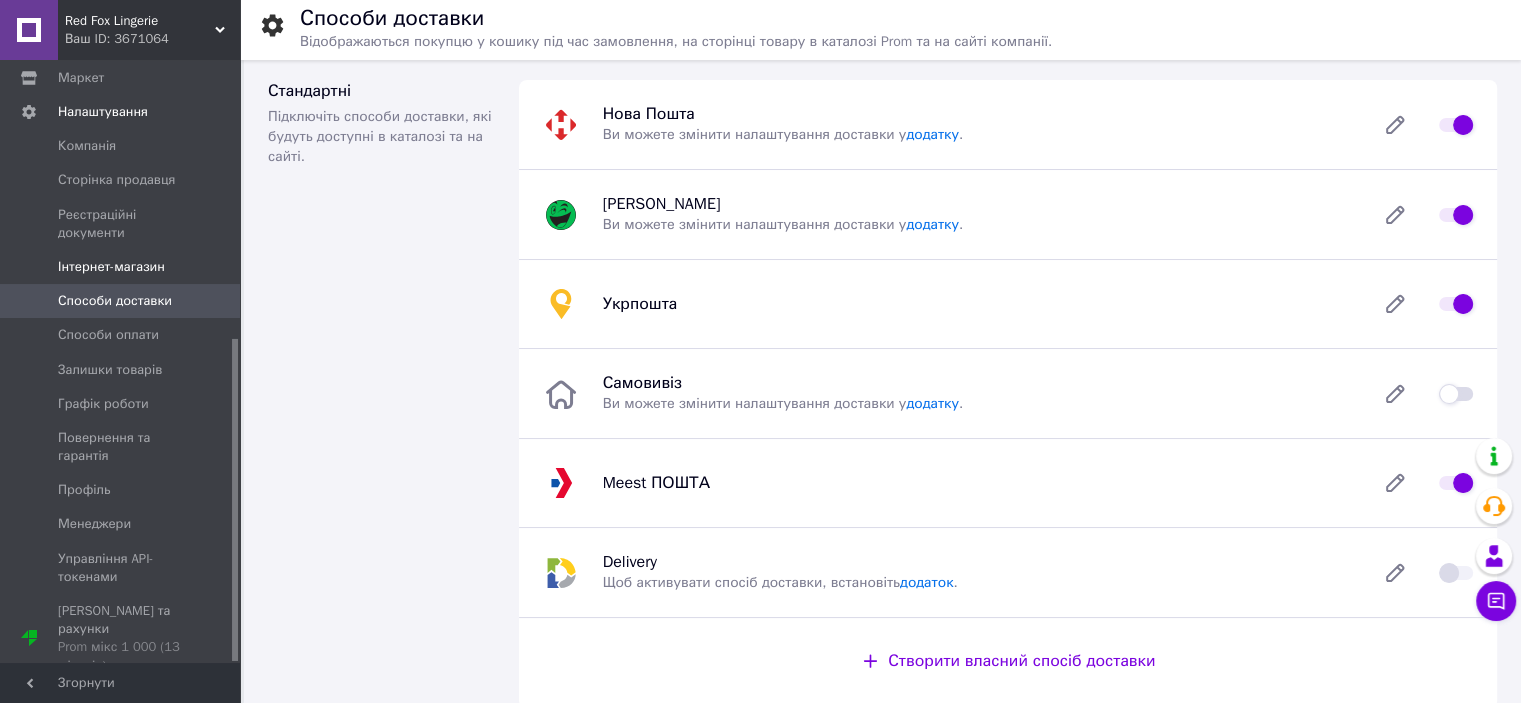 click on "Інтернет-магазин" at bounding box center (111, 267) 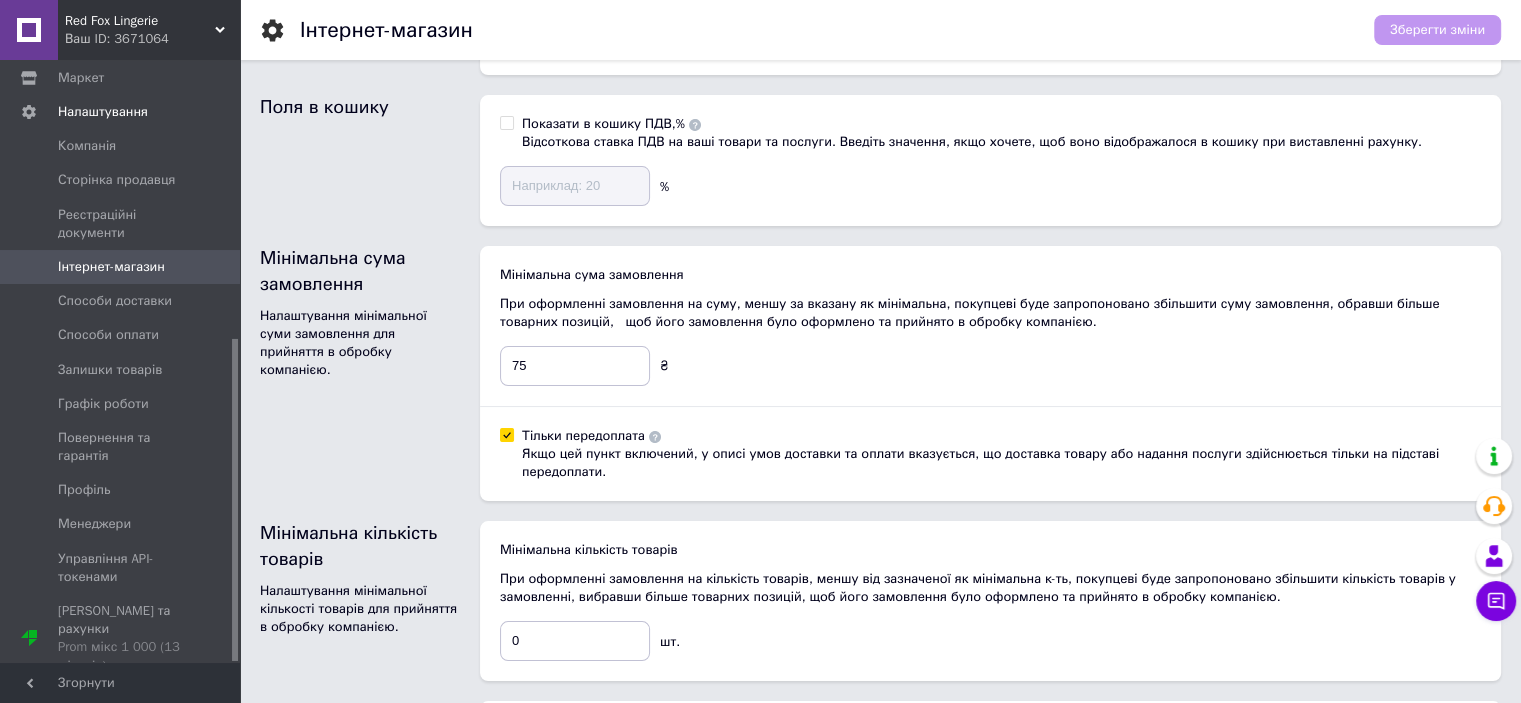scroll, scrollTop: 200, scrollLeft: 0, axis: vertical 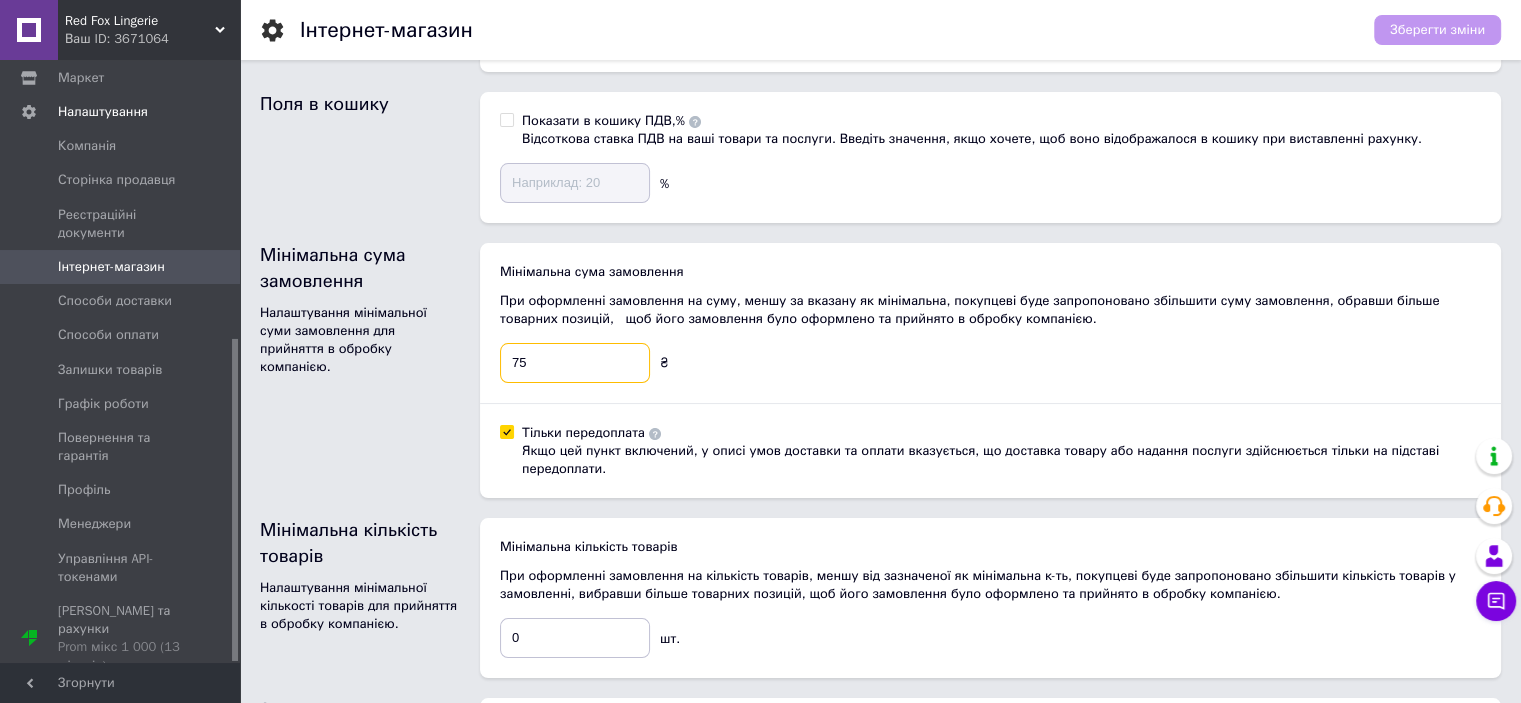 click on "75" at bounding box center (575, 363) 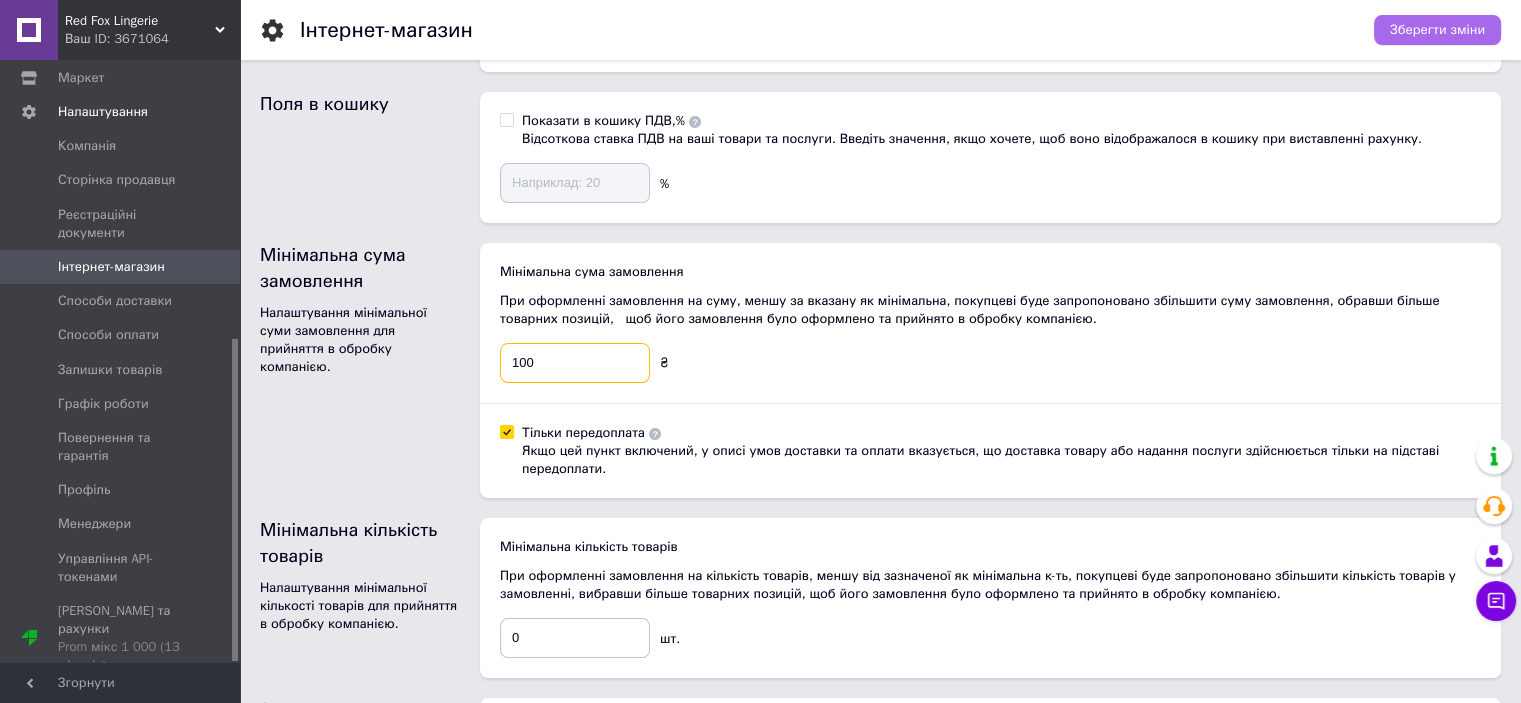 type on "100" 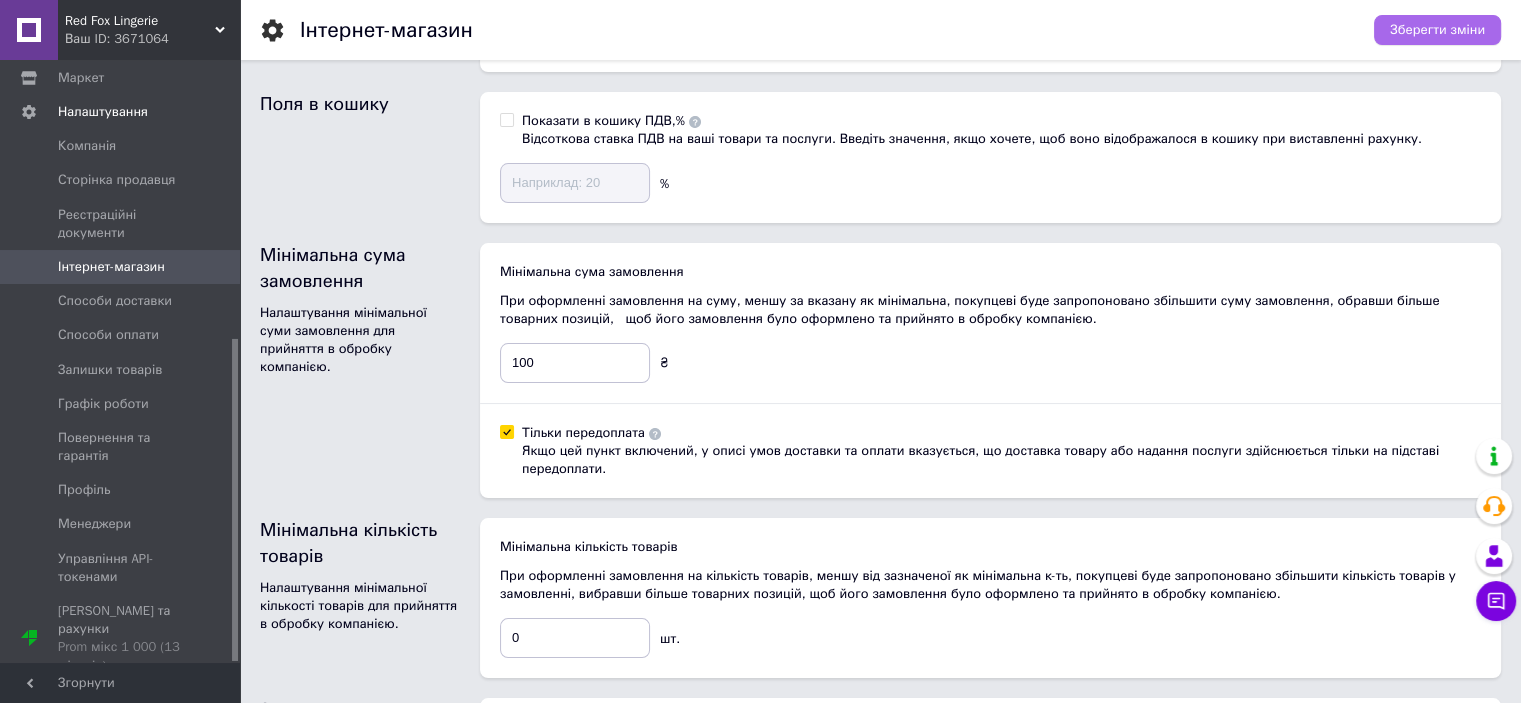 click on "Зберегти зміни" at bounding box center (1437, 30) 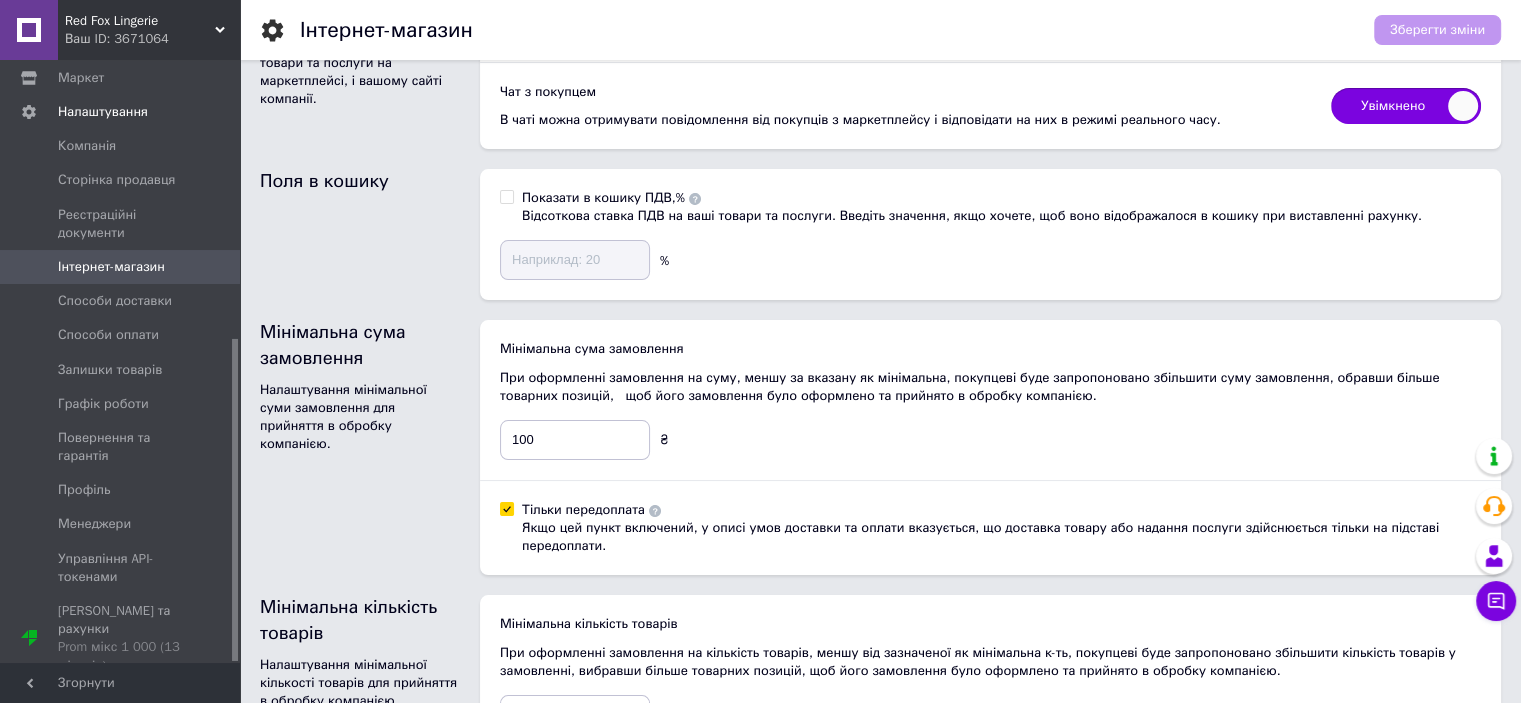 scroll, scrollTop: 0, scrollLeft: 0, axis: both 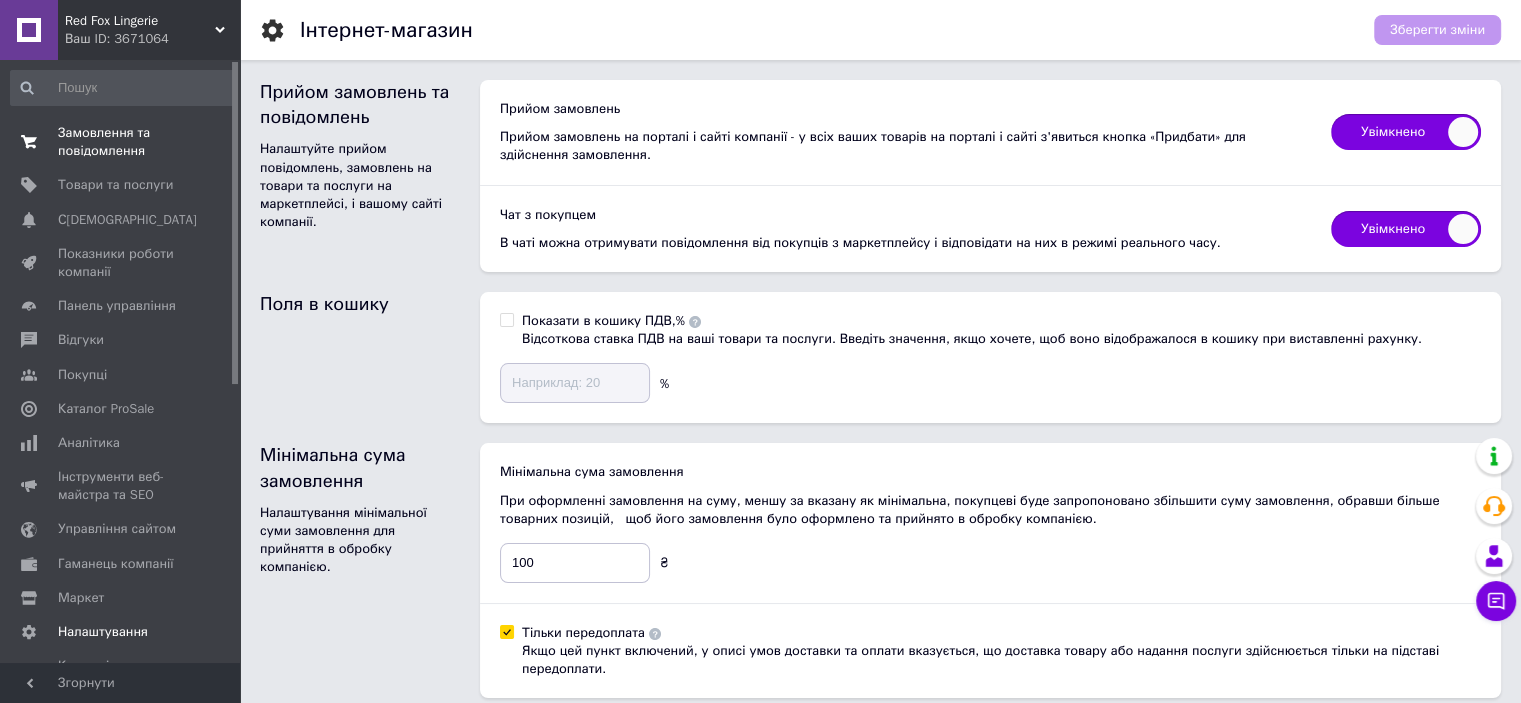 click on "Замовлення та повідомлення" at bounding box center (121, 142) 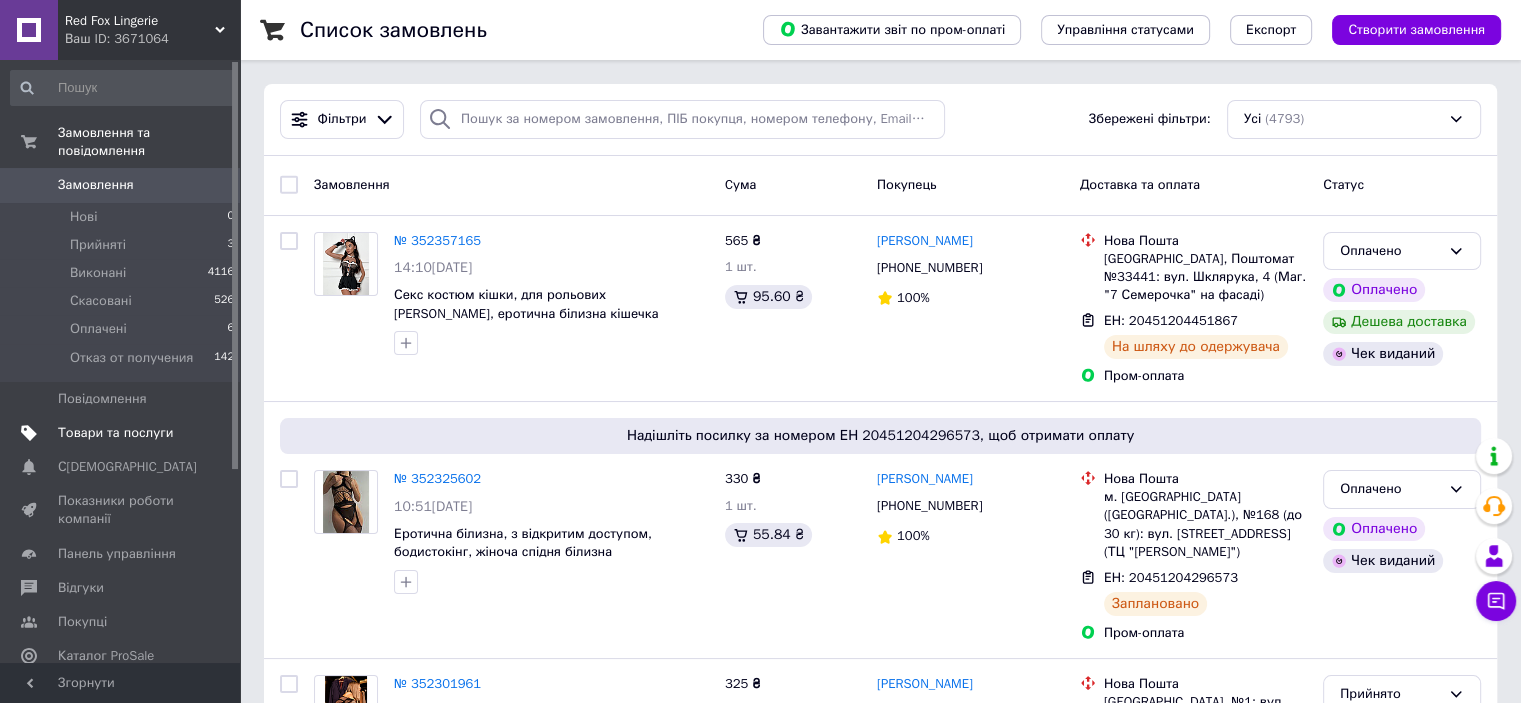 click on "Товари та послуги" at bounding box center (115, 433) 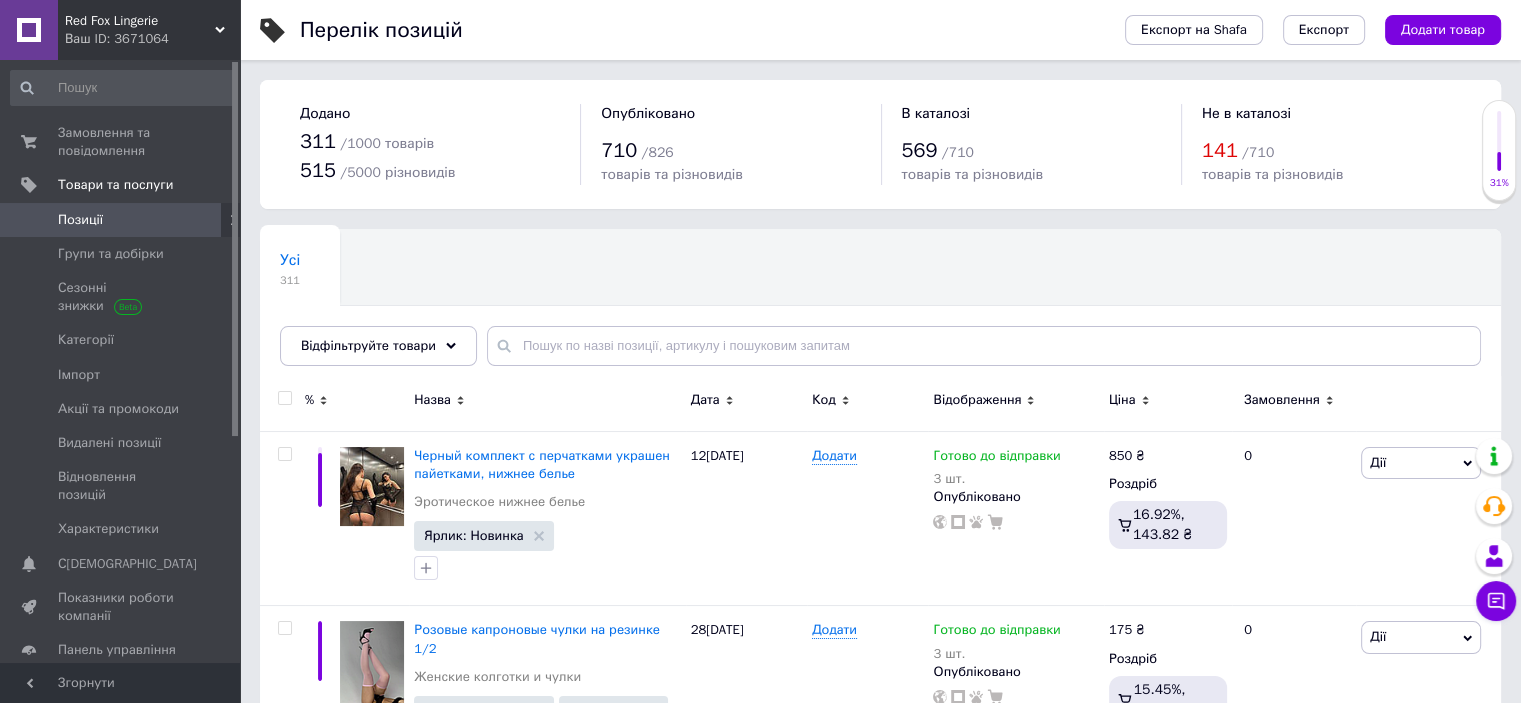 click on "Ціна" at bounding box center (1122, 400) 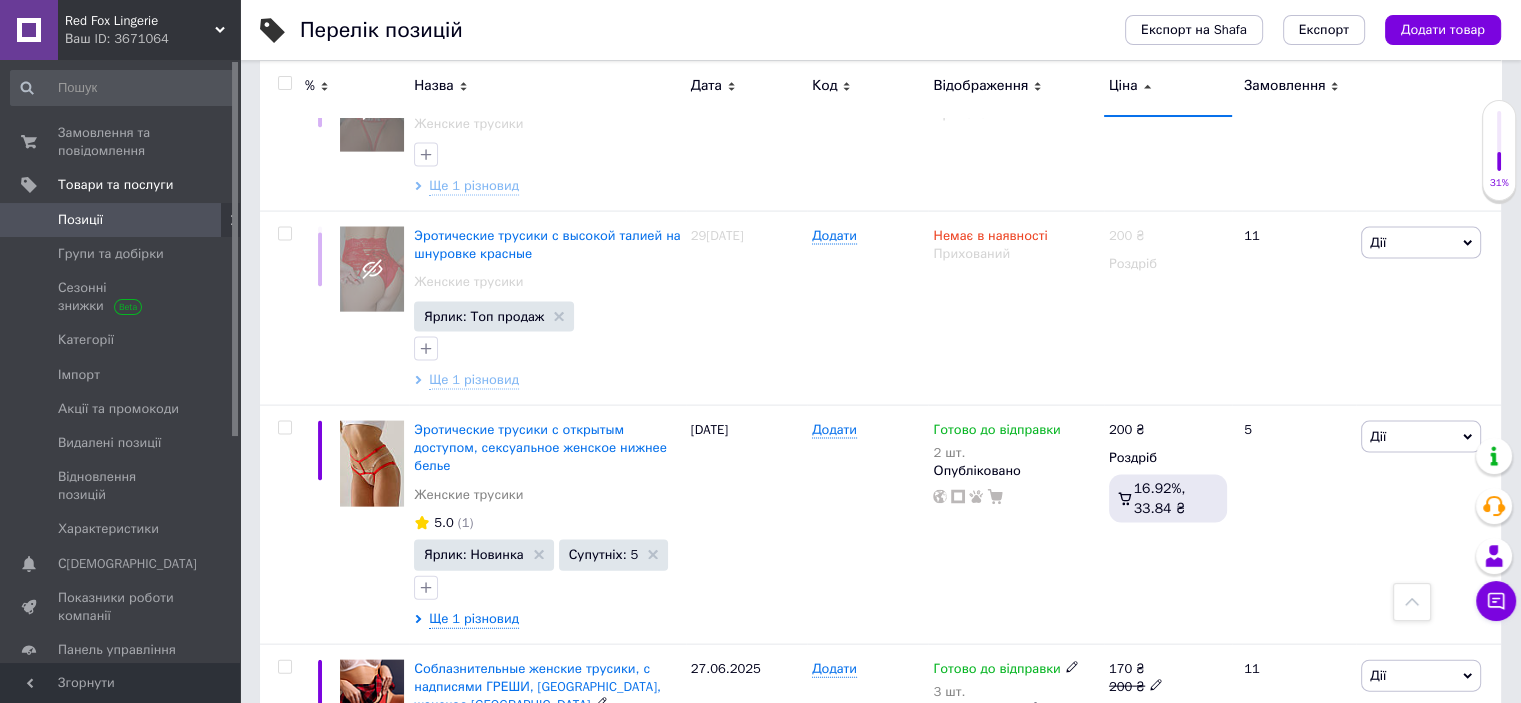 scroll, scrollTop: 19414, scrollLeft: 0, axis: vertical 